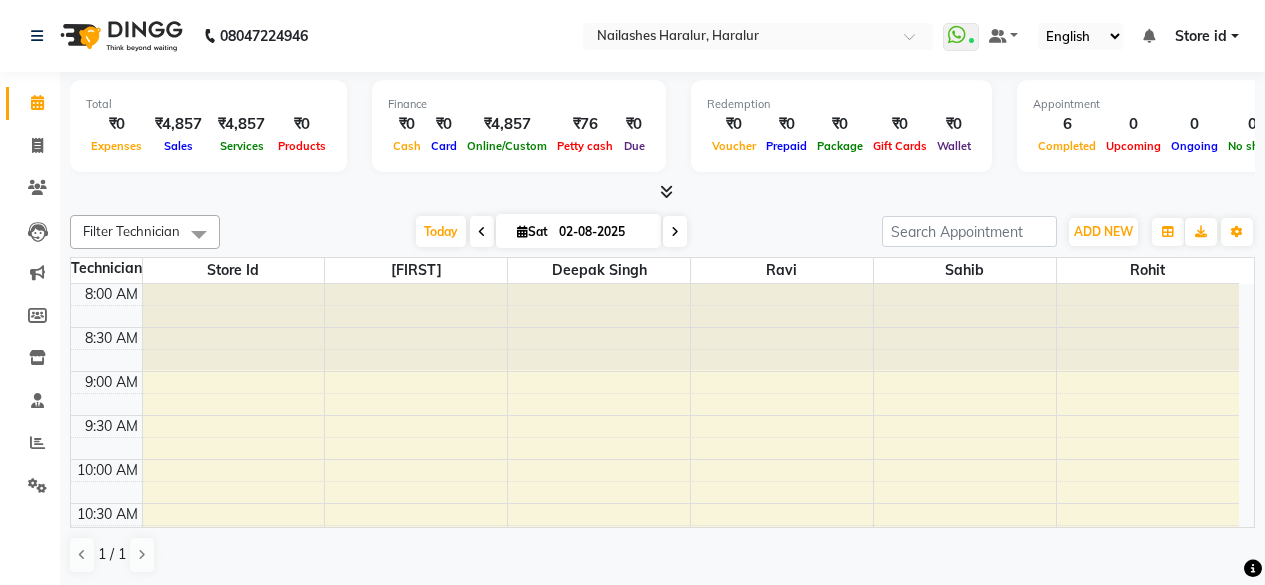 scroll, scrollTop: 0, scrollLeft: 0, axis: both 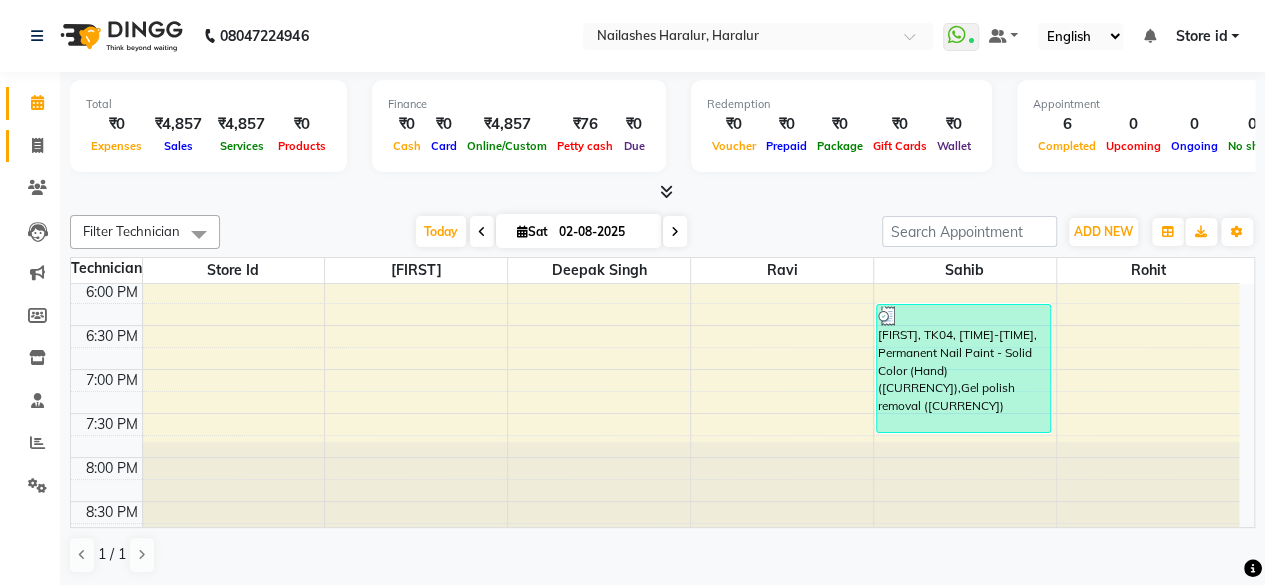 click 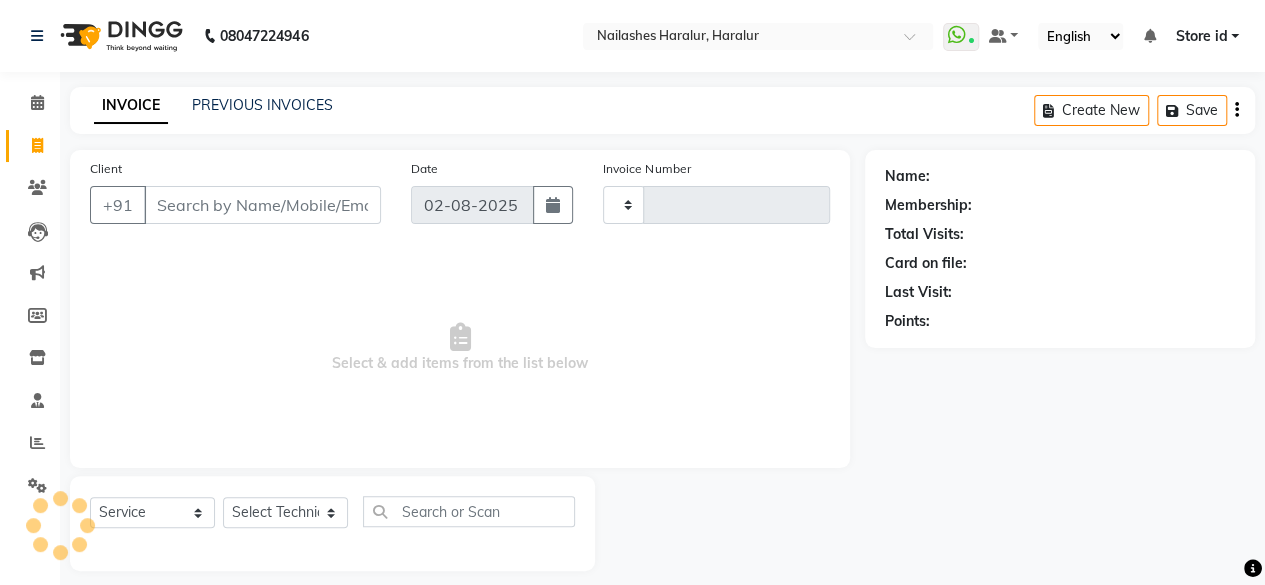 type on "0279" 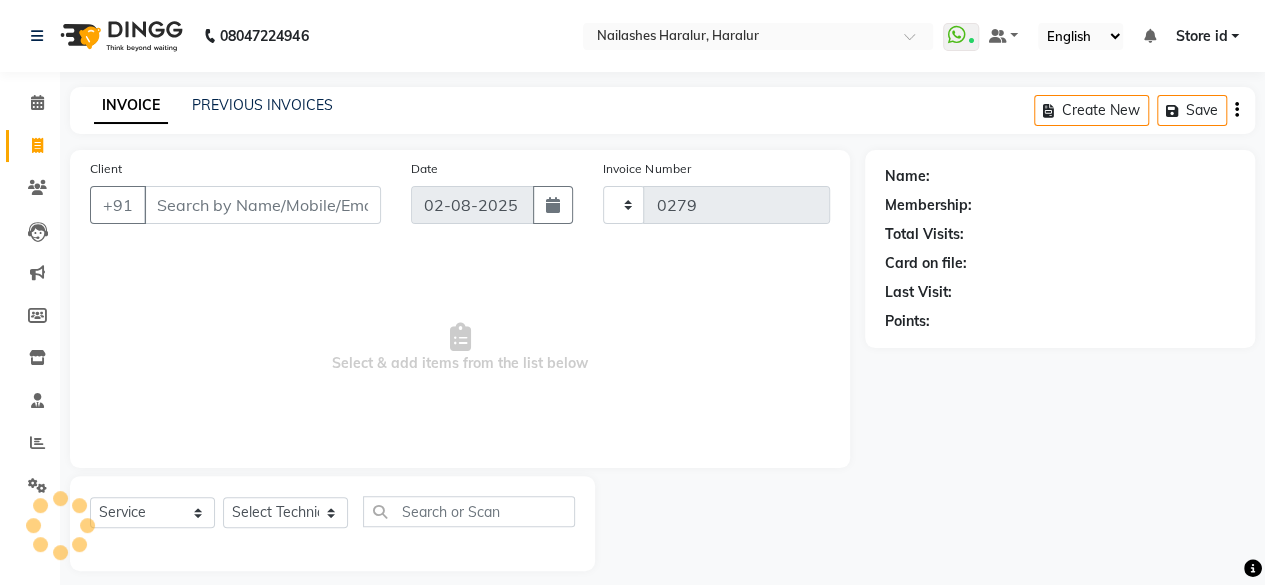 select on "8259" 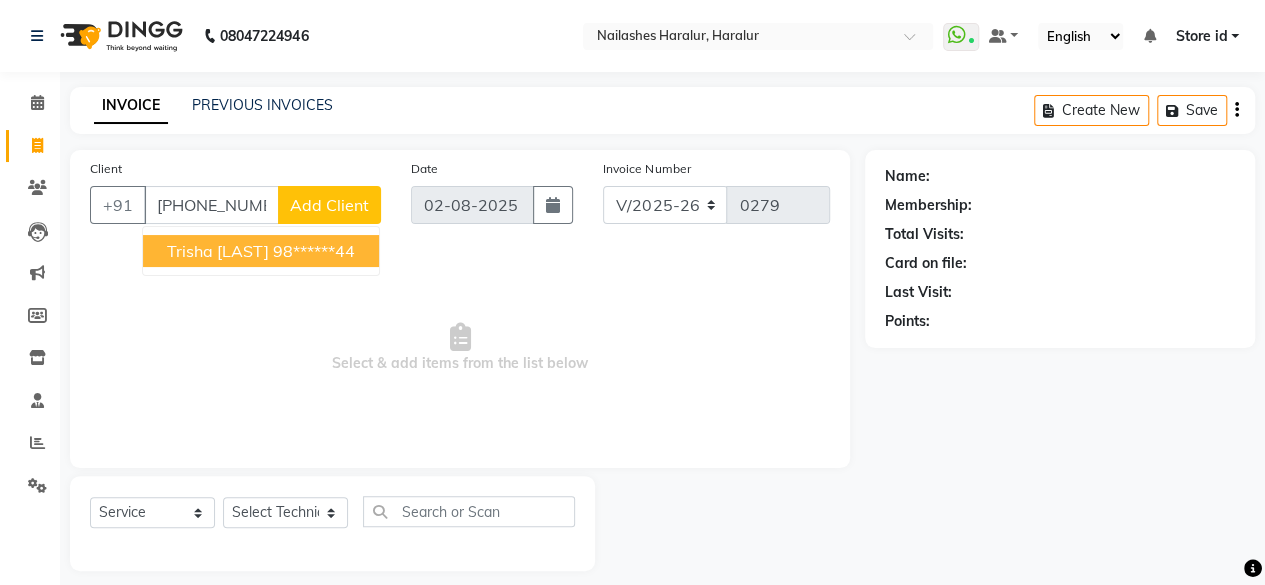 click on "Trisha [LAST] [PHONE]" at bounding box center [261, 251] 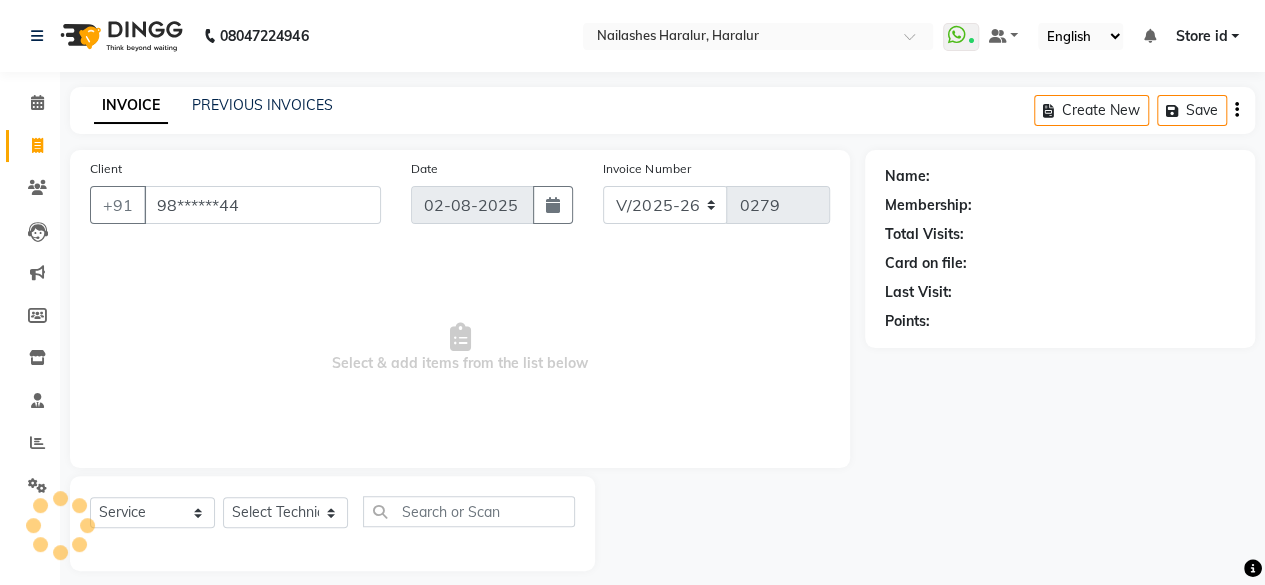 type on "98******44" 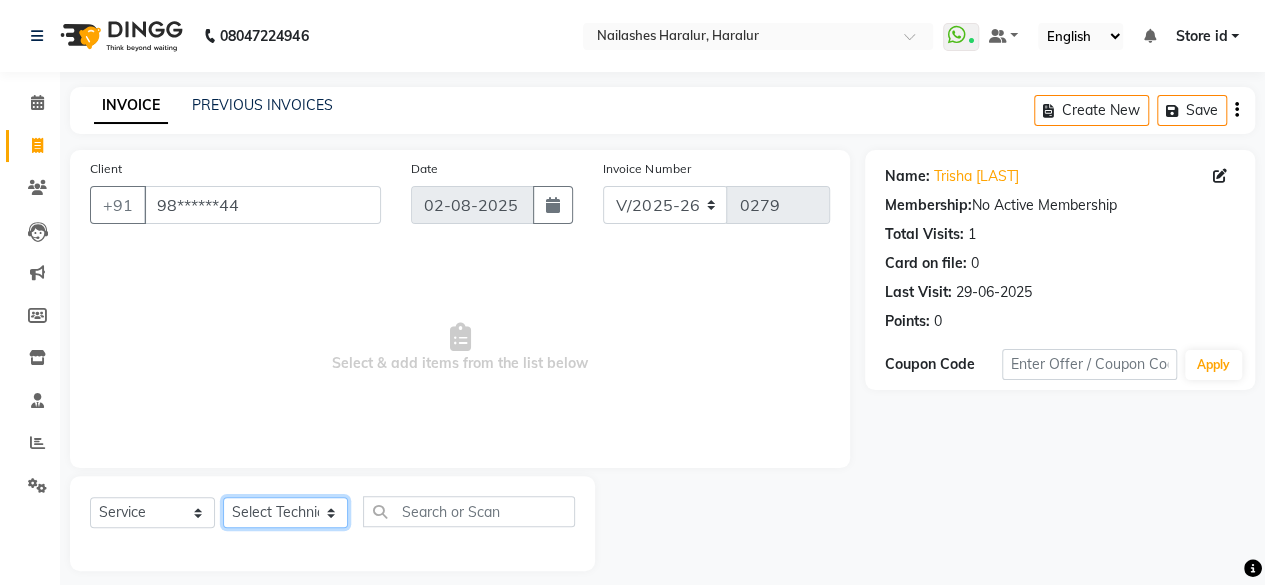 click on "Select Technician Deepak Singh Ravi [FIRST] rohit [FIRST] Store id" 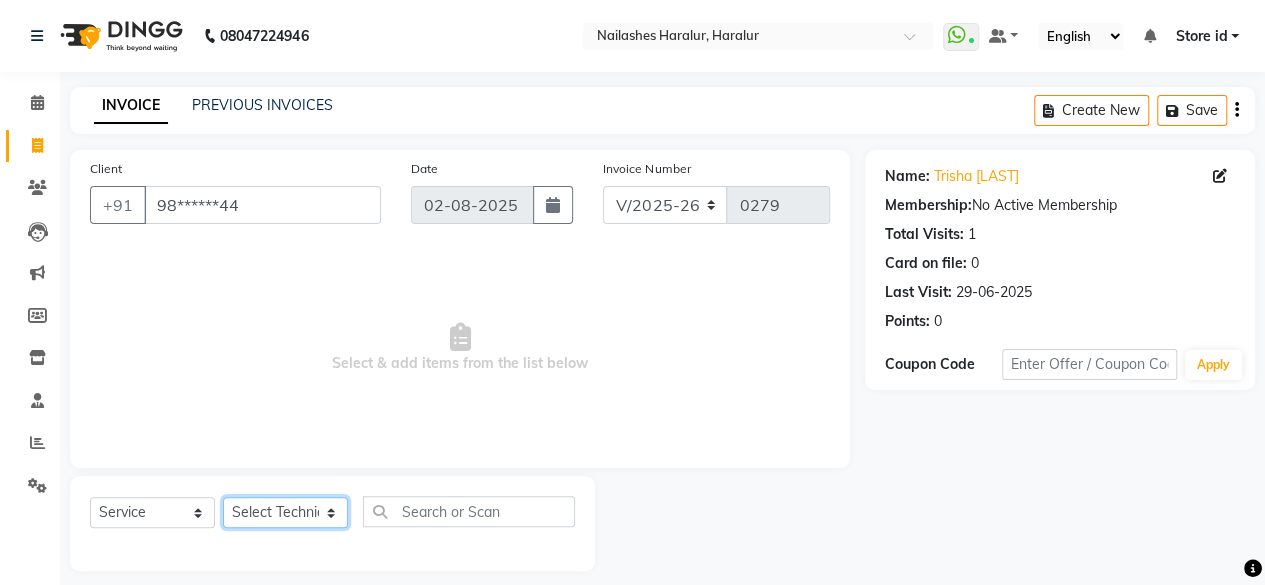 select on "79360" 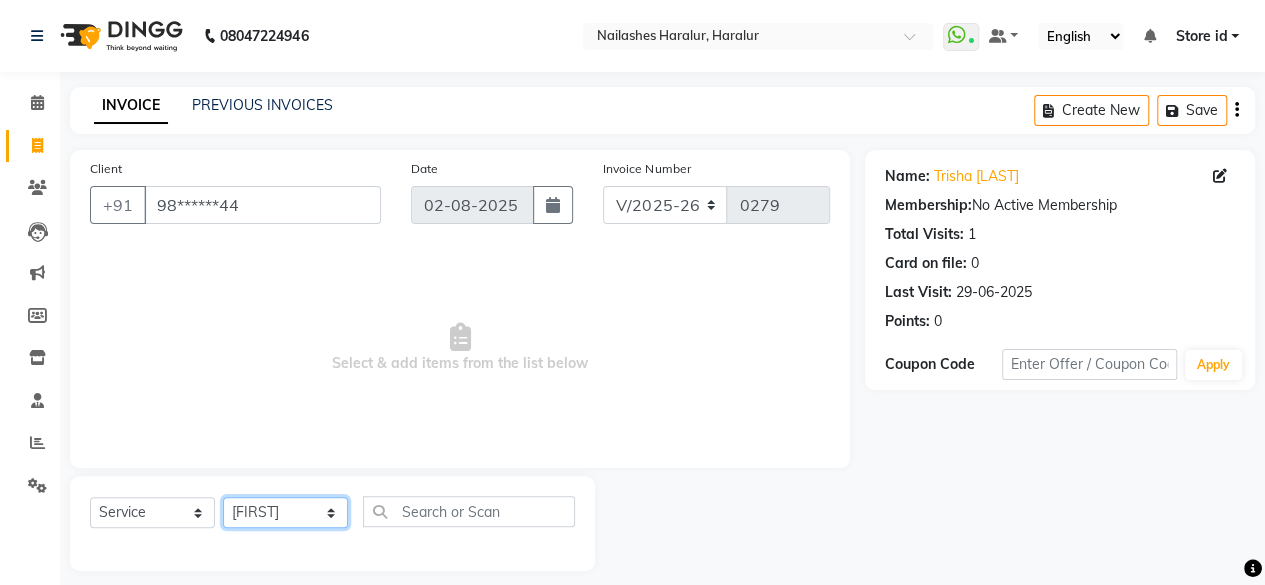 click on "Select Technician Deepak Singh Ravi [FIRST] rohit [FIRST] Store id" 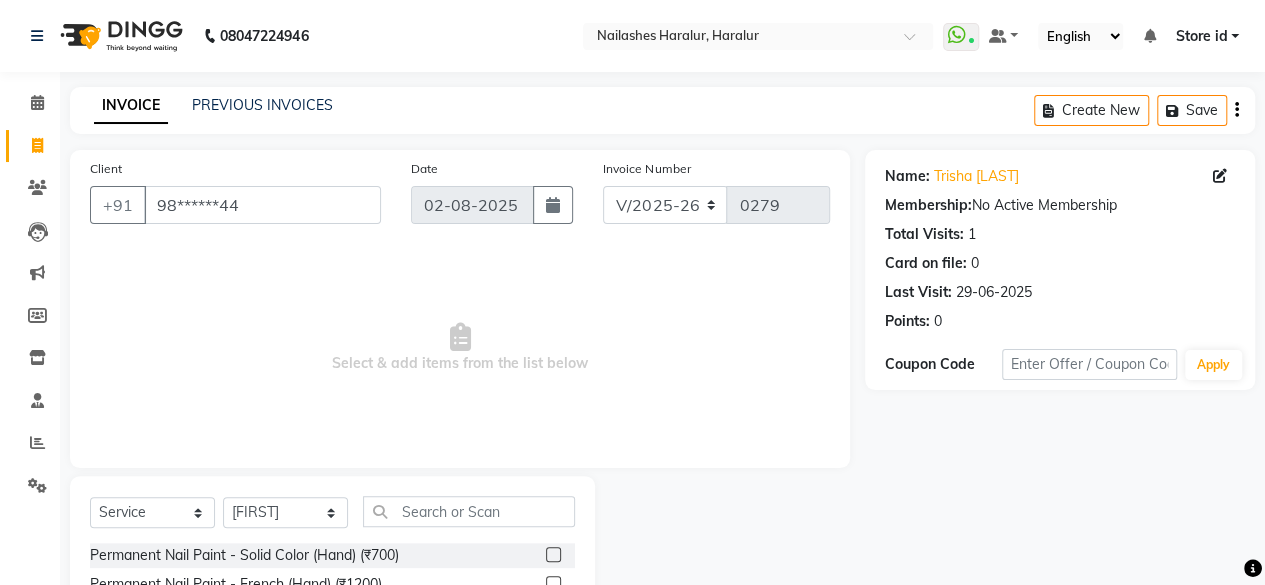 click 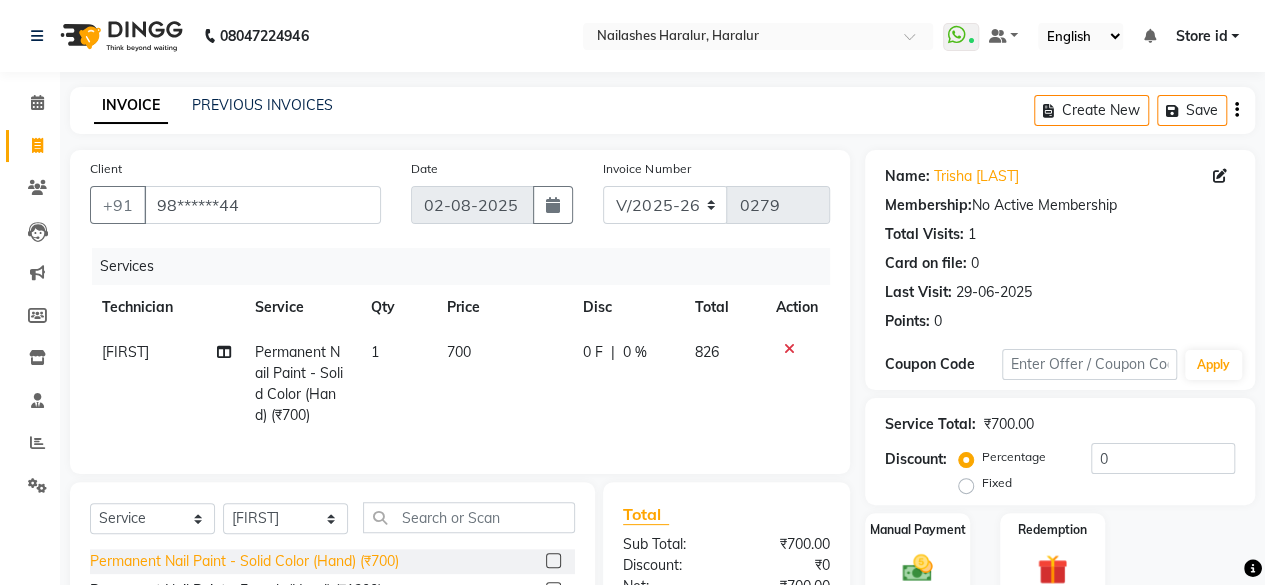 click on "Permanent Nail Paint - Solid Color (Hand) (₹700)" 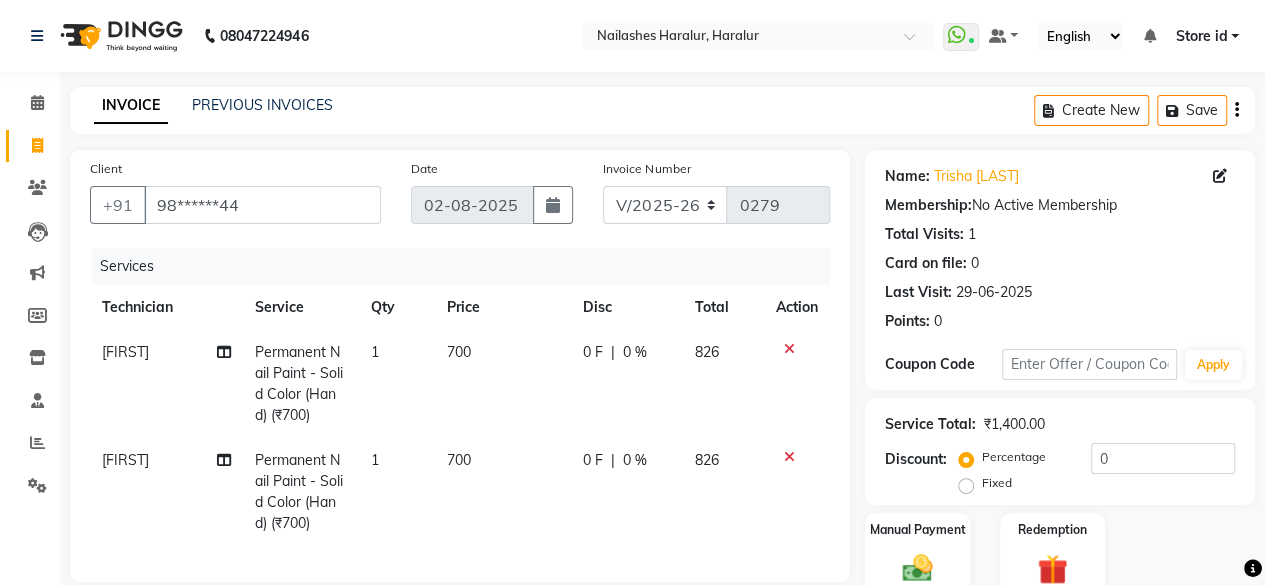 checkbox on "false" 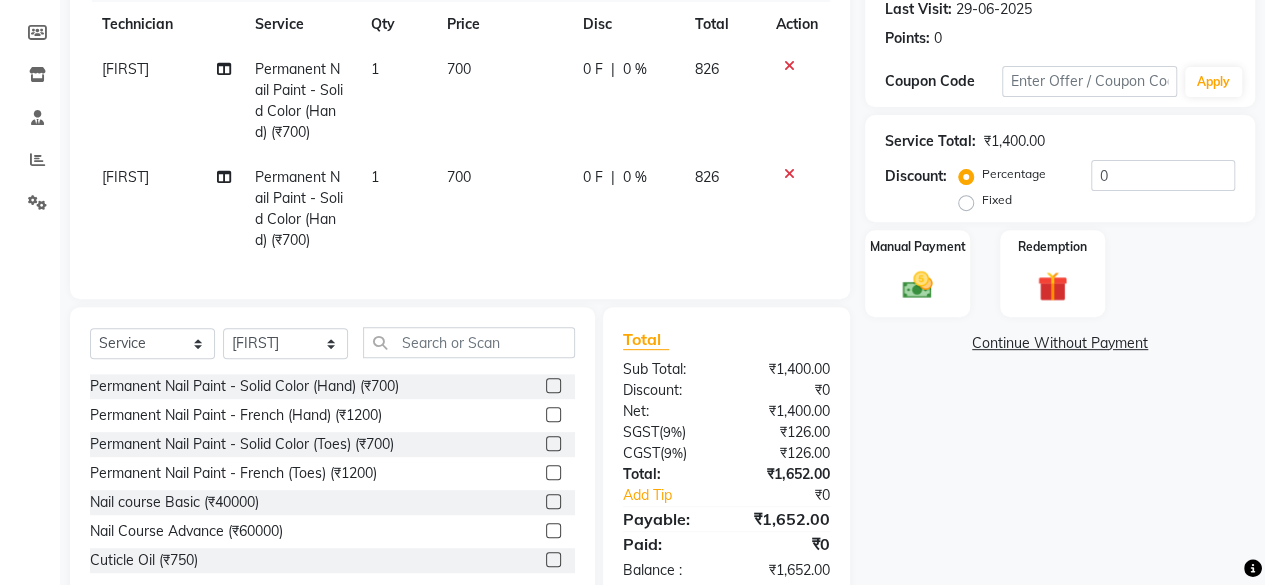 scroll, scrollTop: 277, scrollLeft: 0, axis: vertical 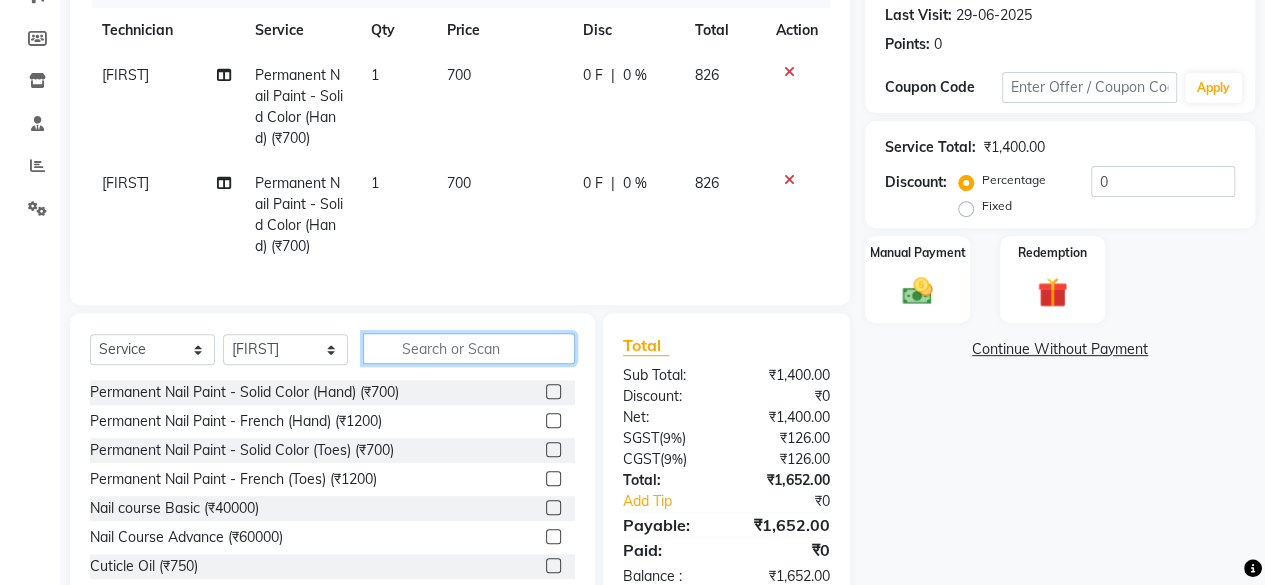 click 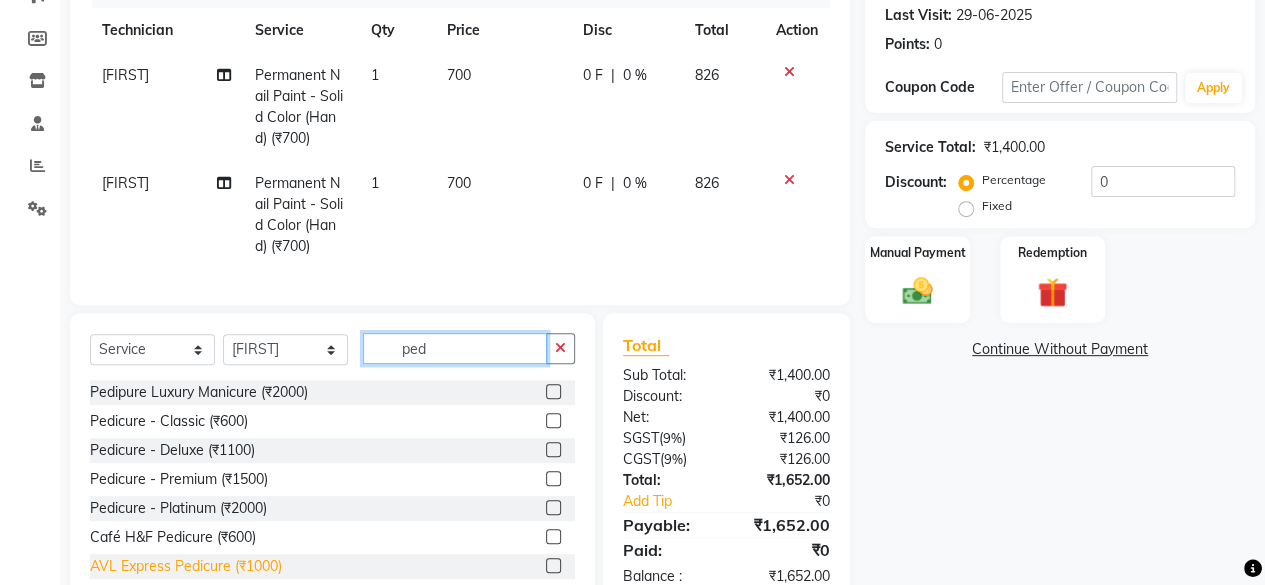 type on "ped" 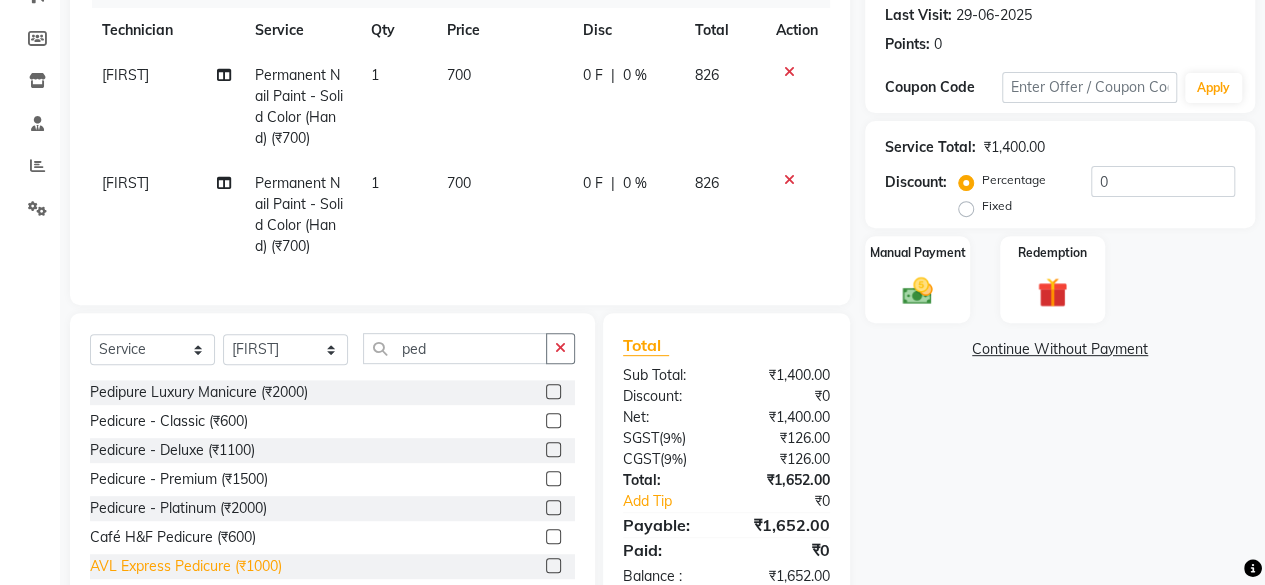 click on "AVL Express Pedicure (₹1000)" 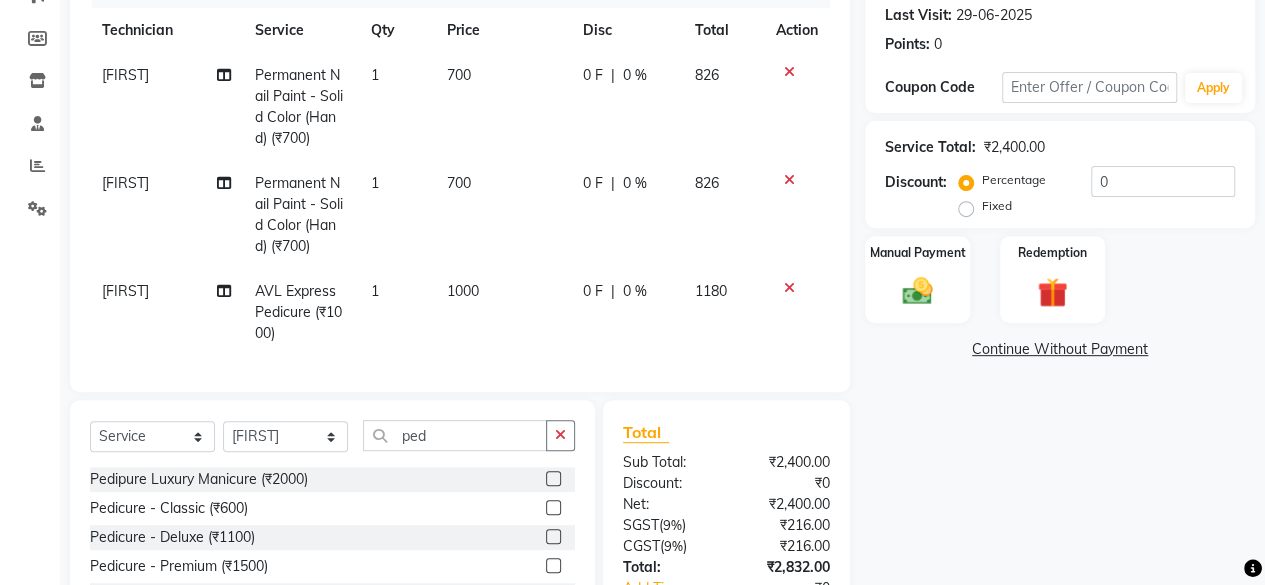 checkbox on "false" 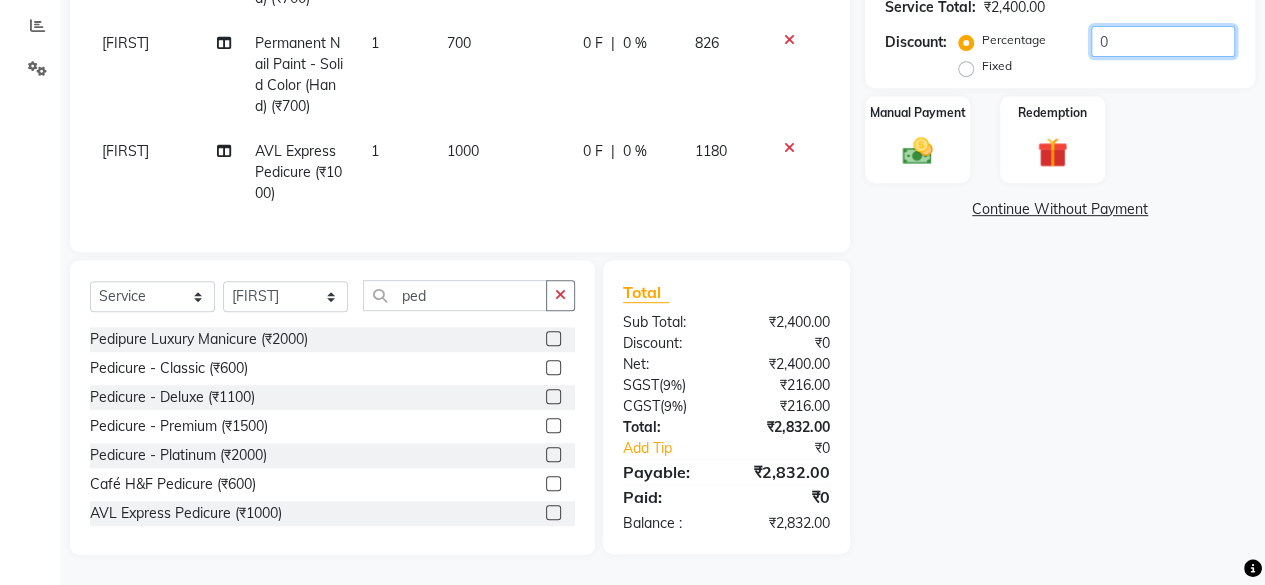 click on "0" 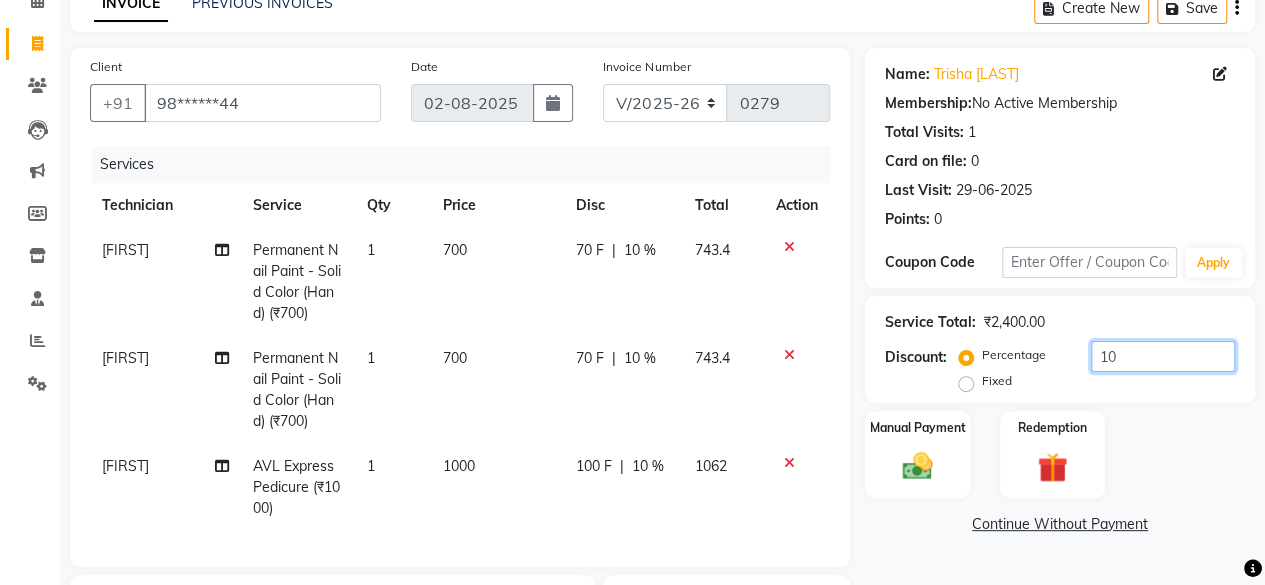 scroll, scrollTop: 105, scrollLeft: 0, axis: vertical 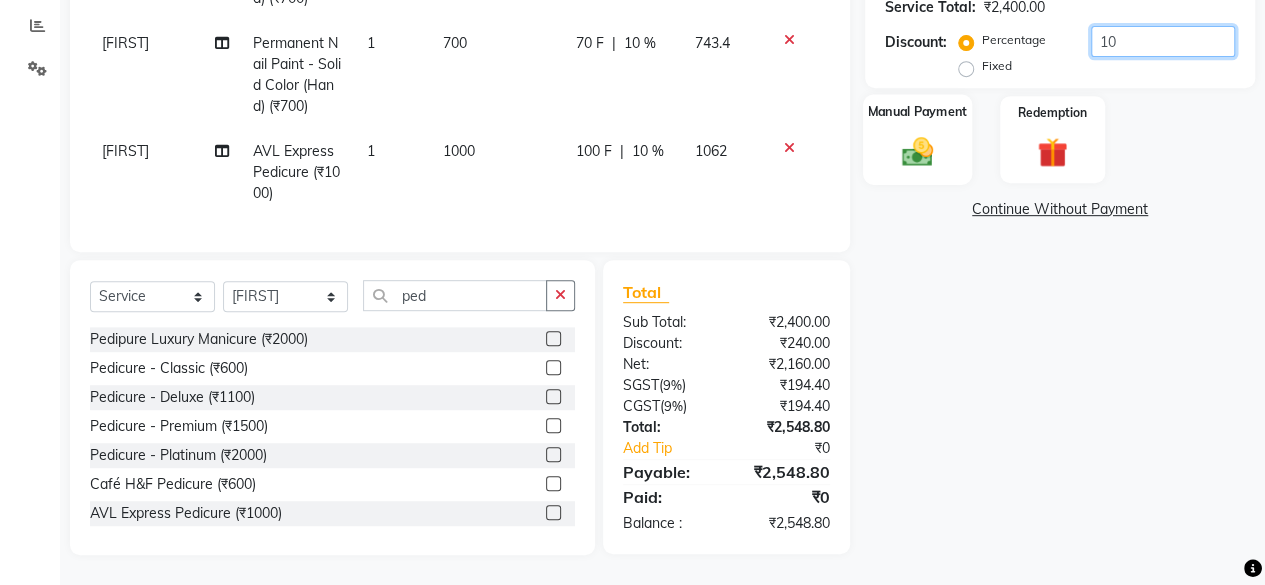 type on "10" 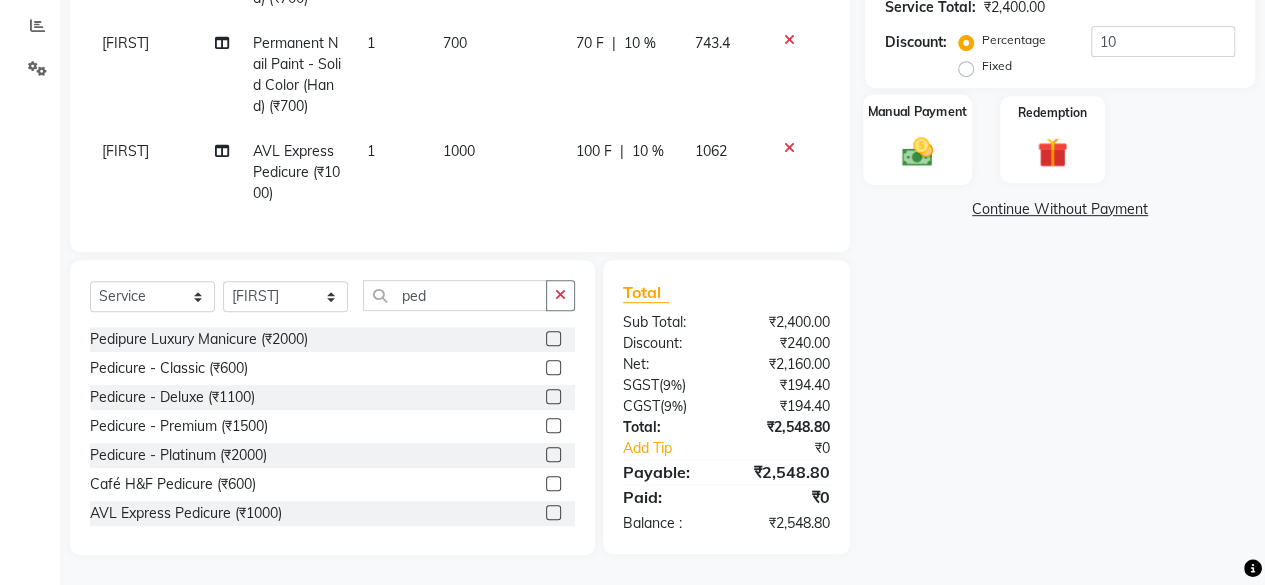 click on "Manual Payment" 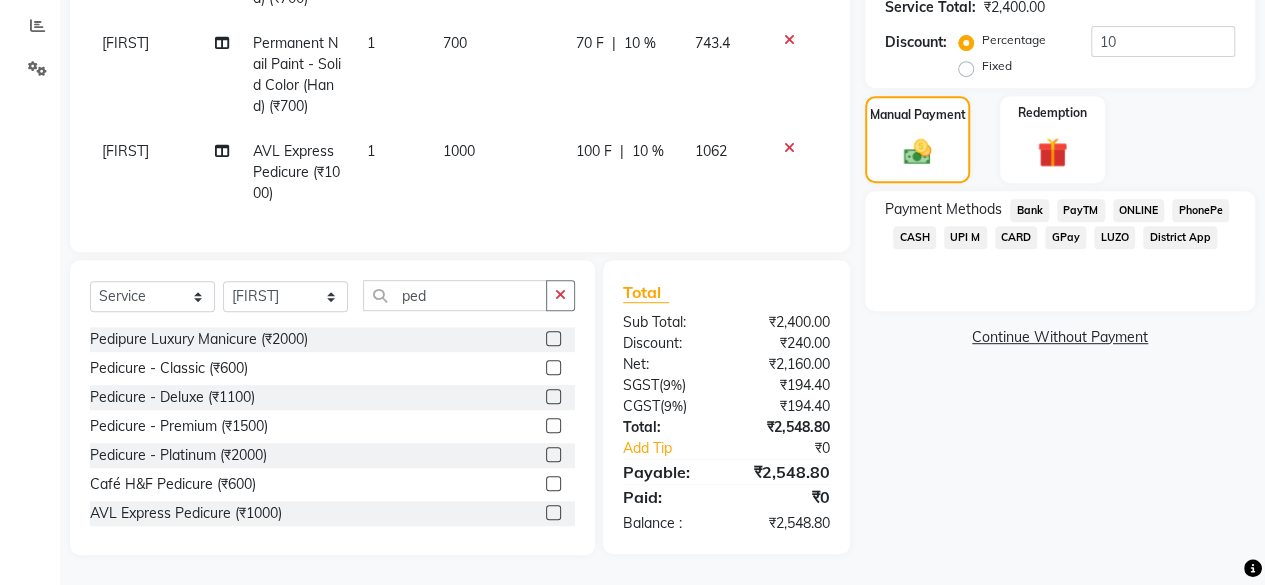 click on "ONLINE" 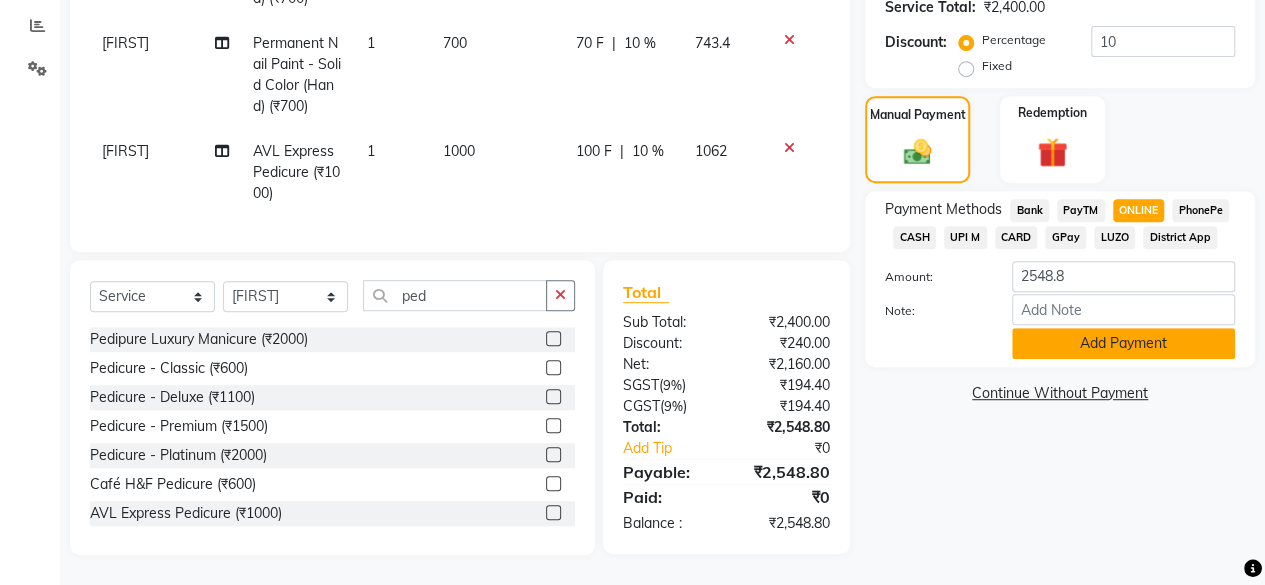 click on "Add Payment" 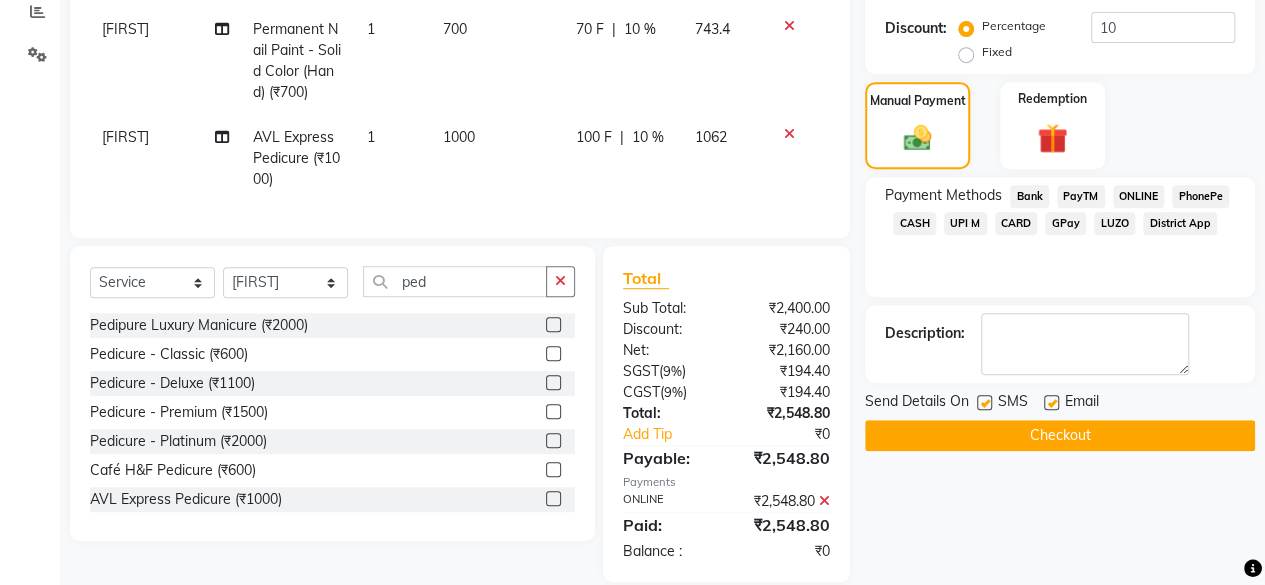 click on "Checkout" 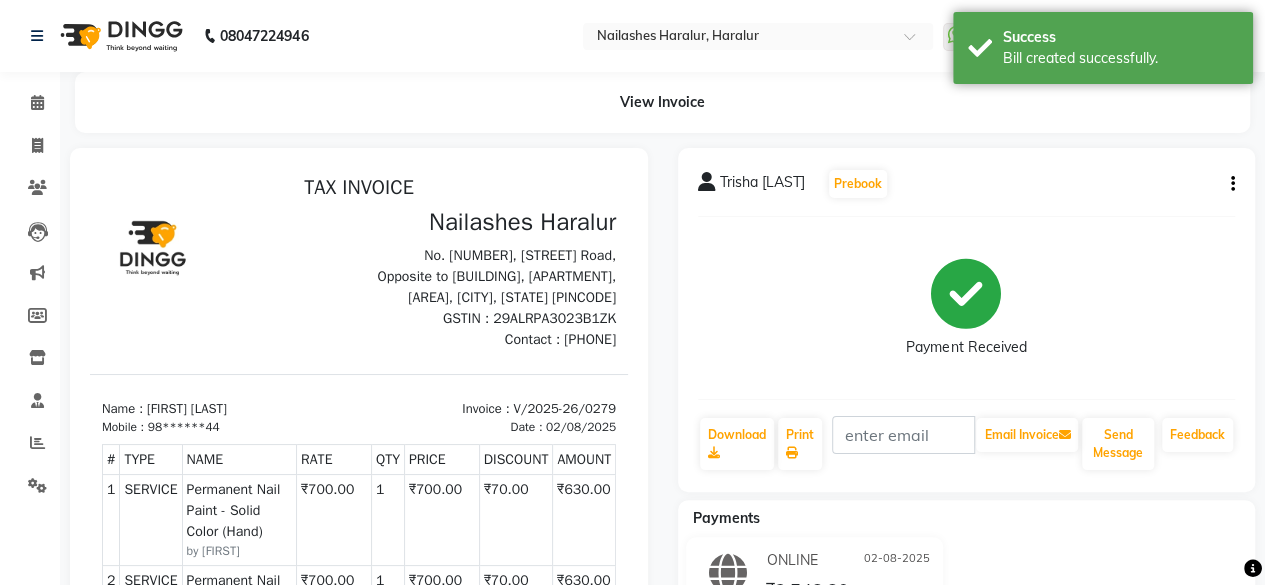 scroll, scrollTop: 0, scrollLeft: 0, axis: both 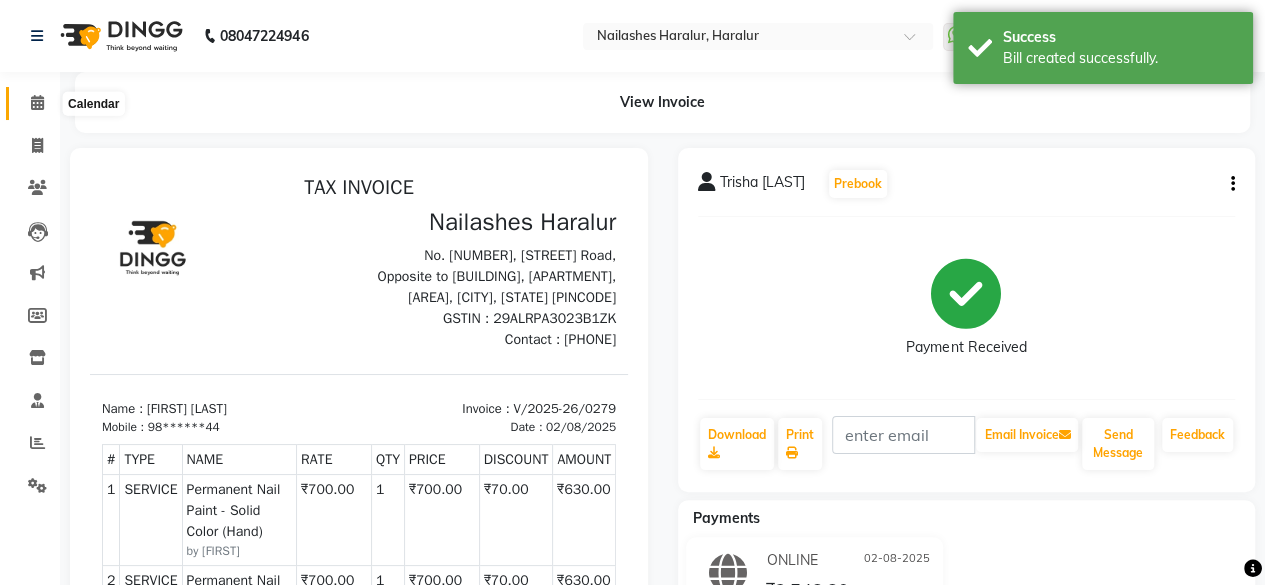 click 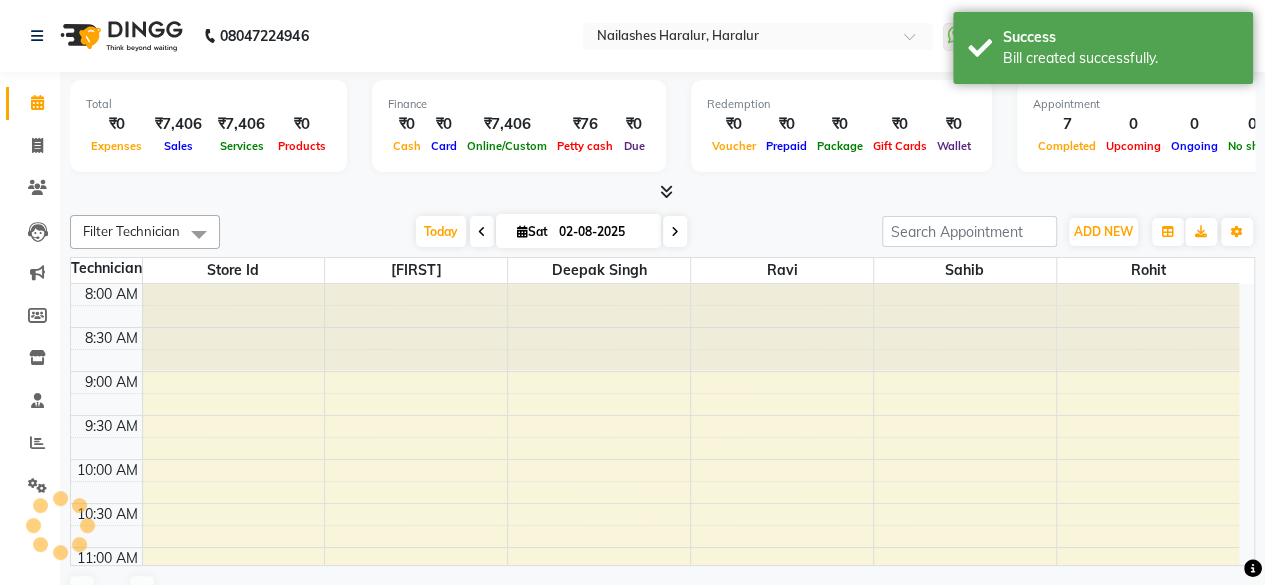 scroll, scrollTop: 0, scrollLeft: 0, axis: both 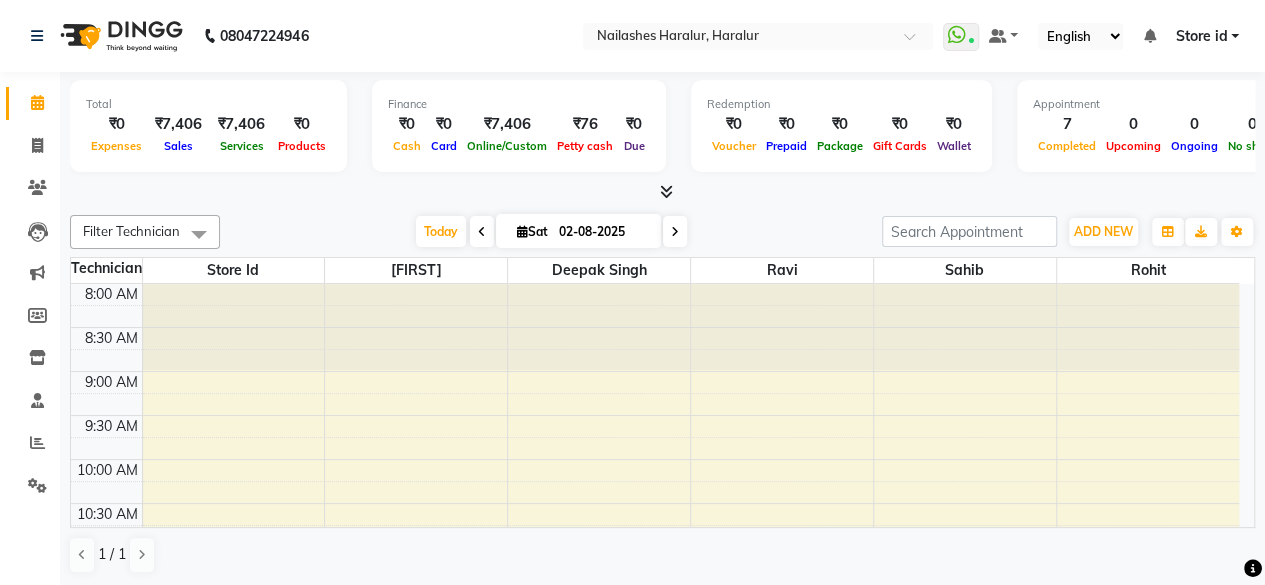 click at bounding box center (666, 191) 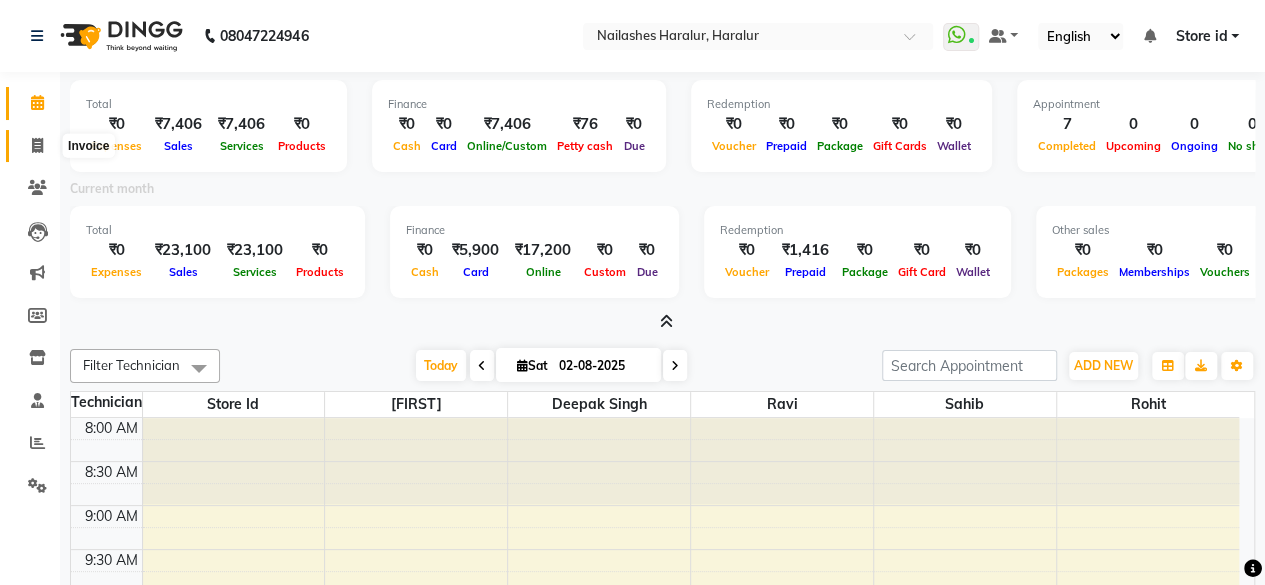 click 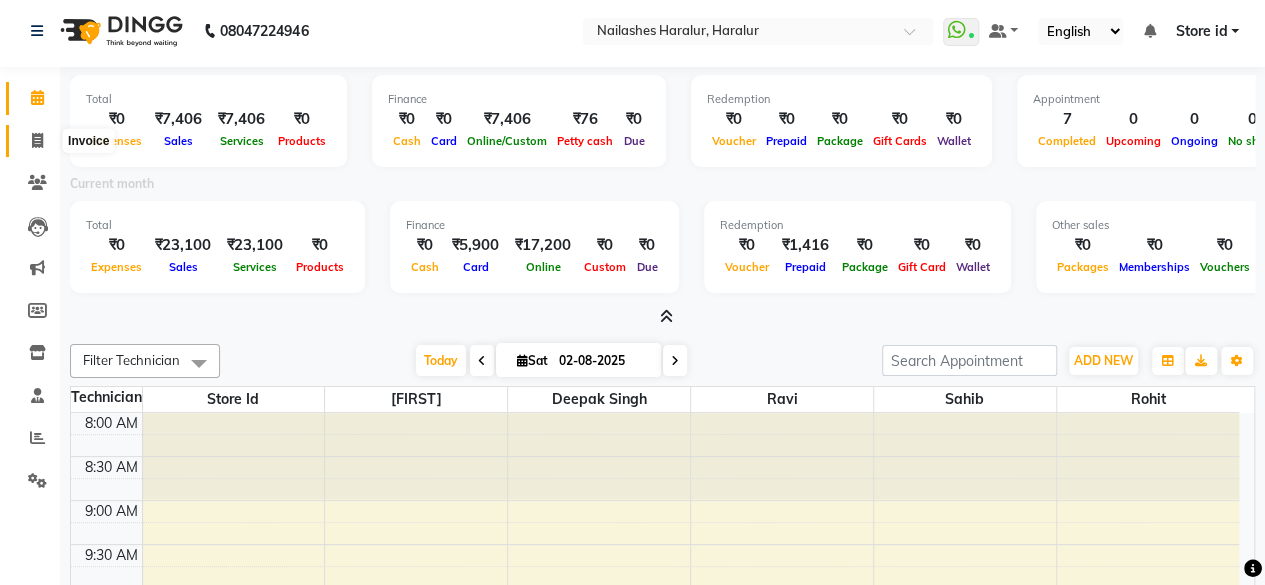 select on "service" 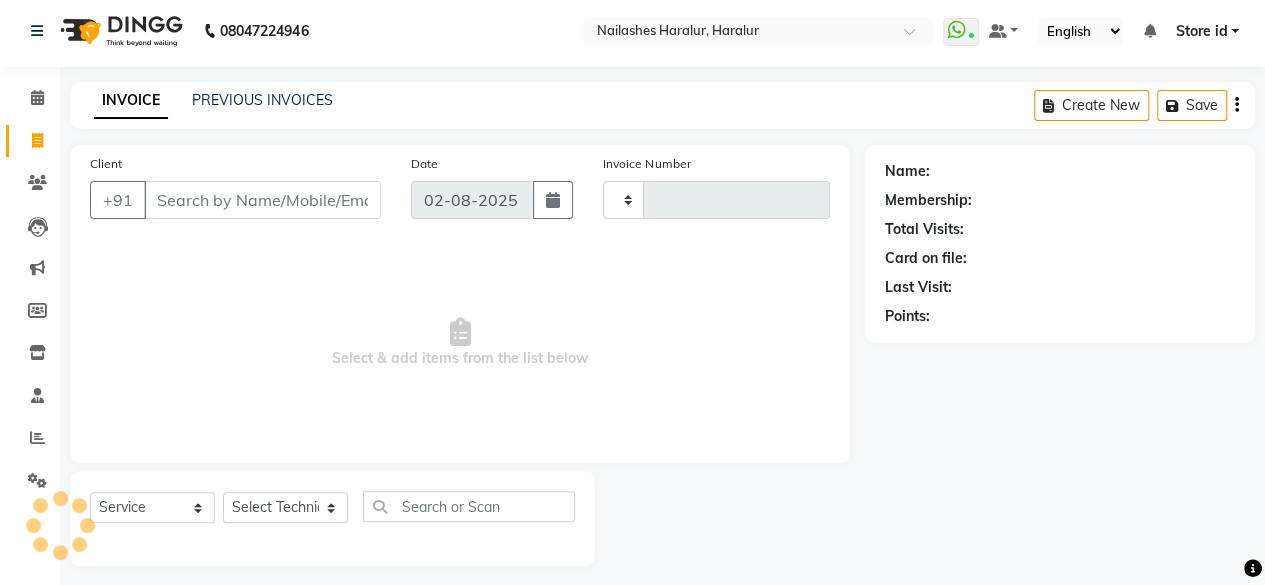 type on "0280" 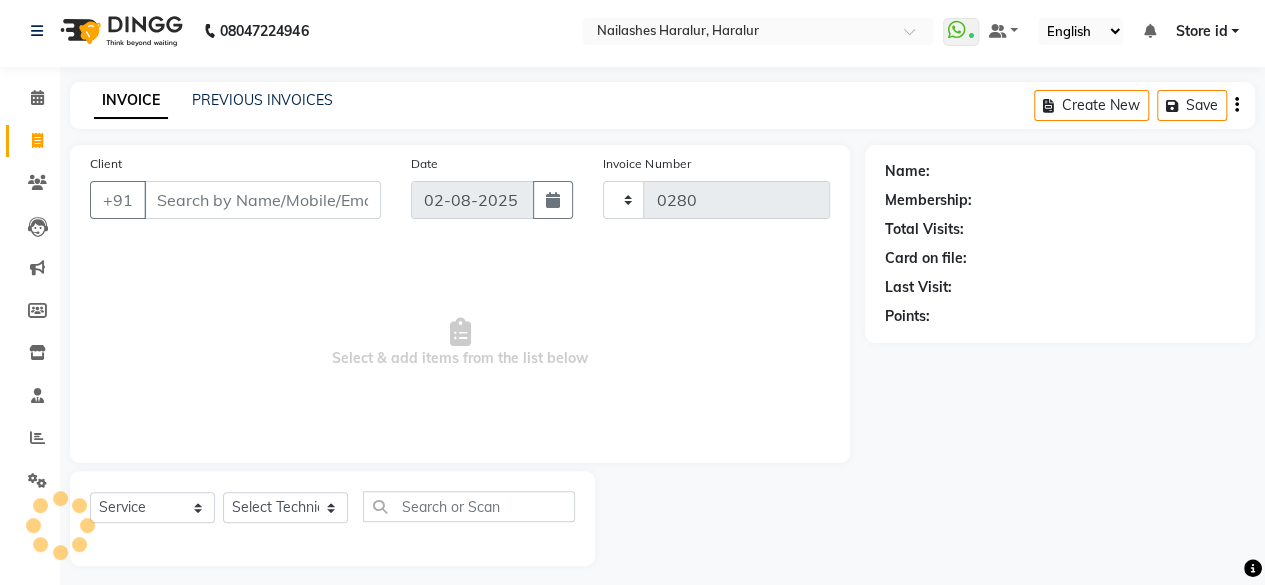 select on "8259" 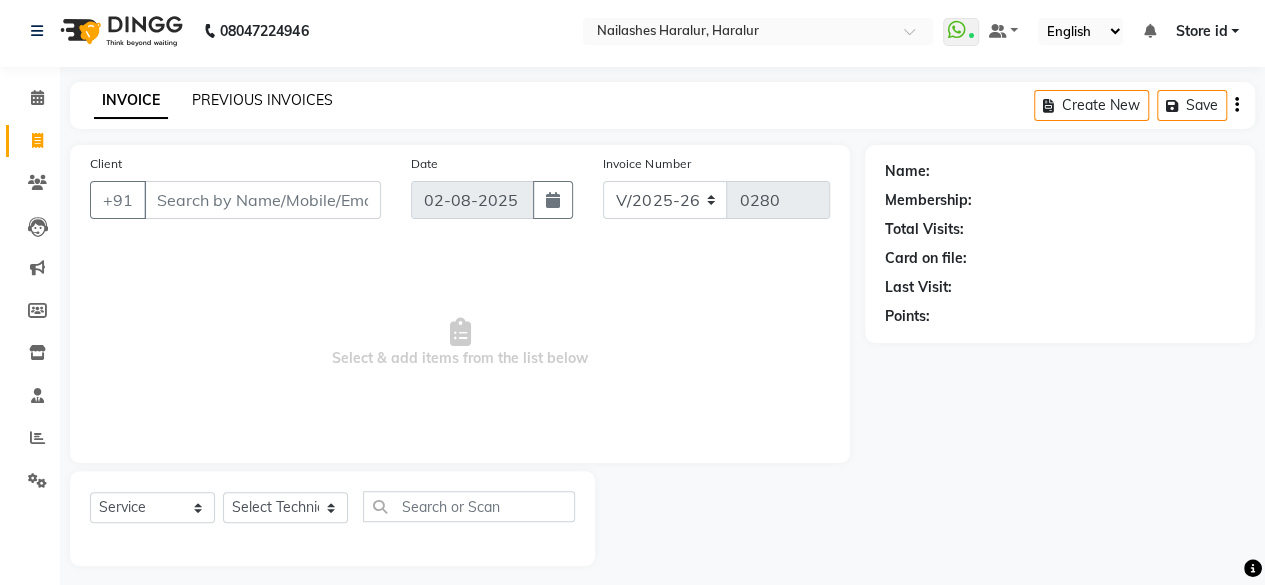 click on "PREVIOUS INVOICES" 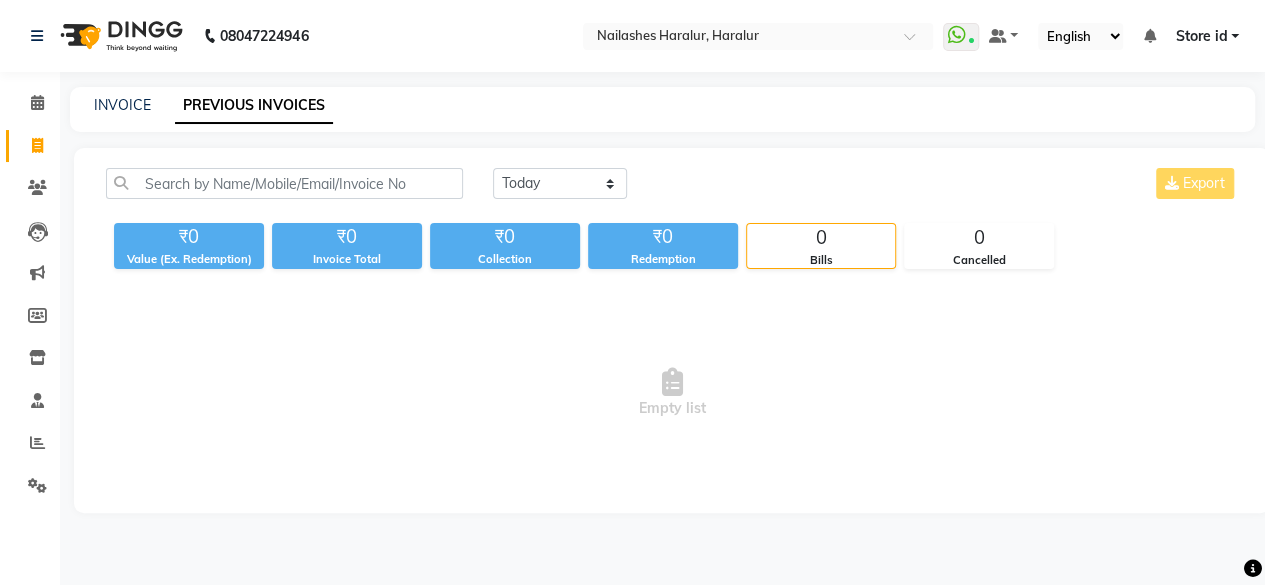 scroll, scrollTop: 0, scrollLeft: 0, axis: both 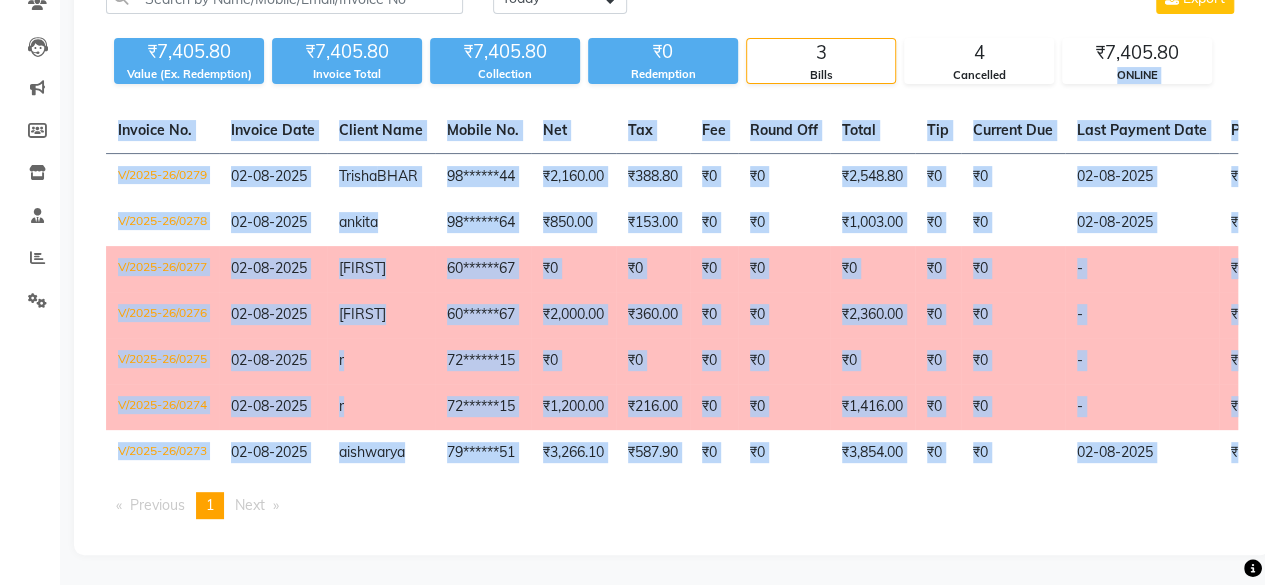 drag, startPoint x: 1264, startPoint y: 249, endPoint x: 1237, endPoint y: 632, distance: 383.95053 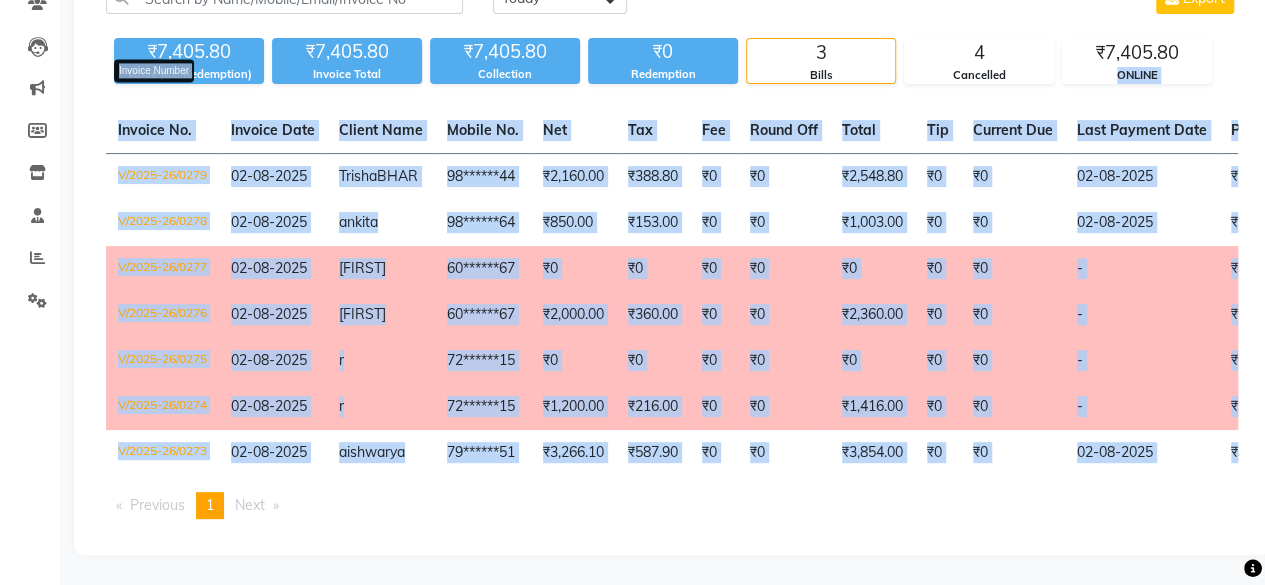 click on "Invoice No." 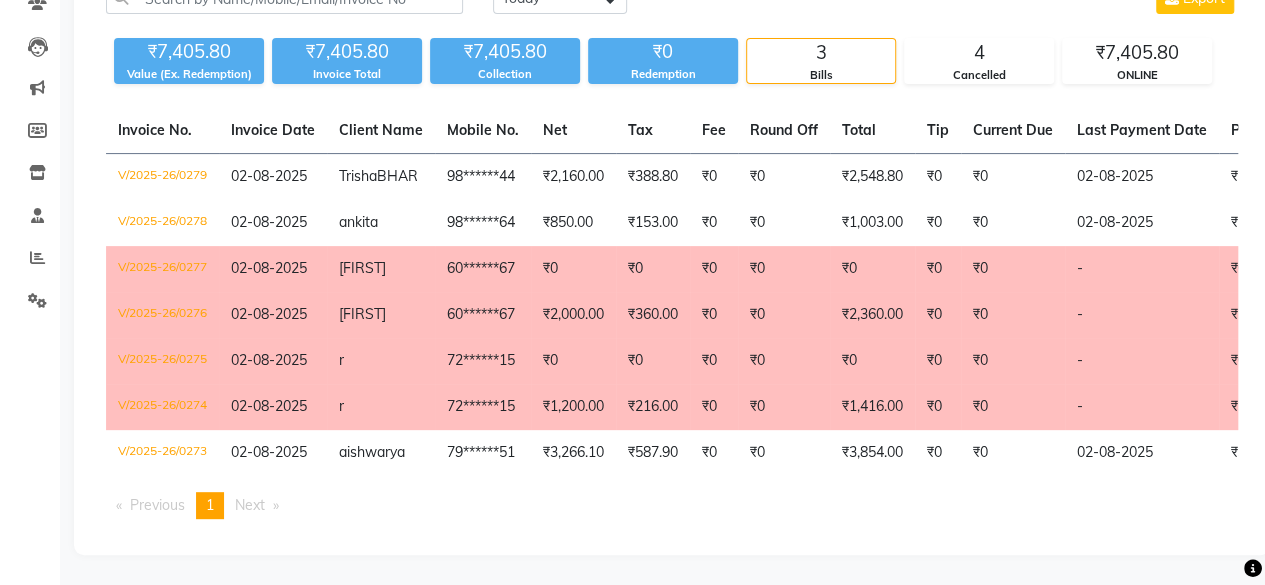 scroll, scrollTop: 0, scrollLeft: 0, axis: both 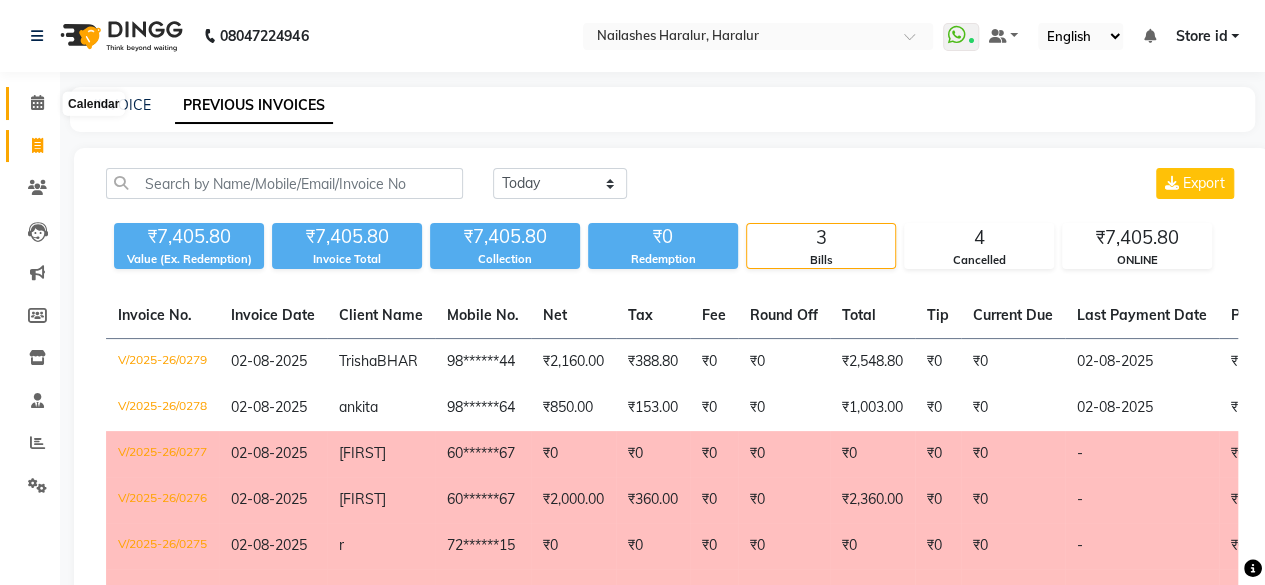 click 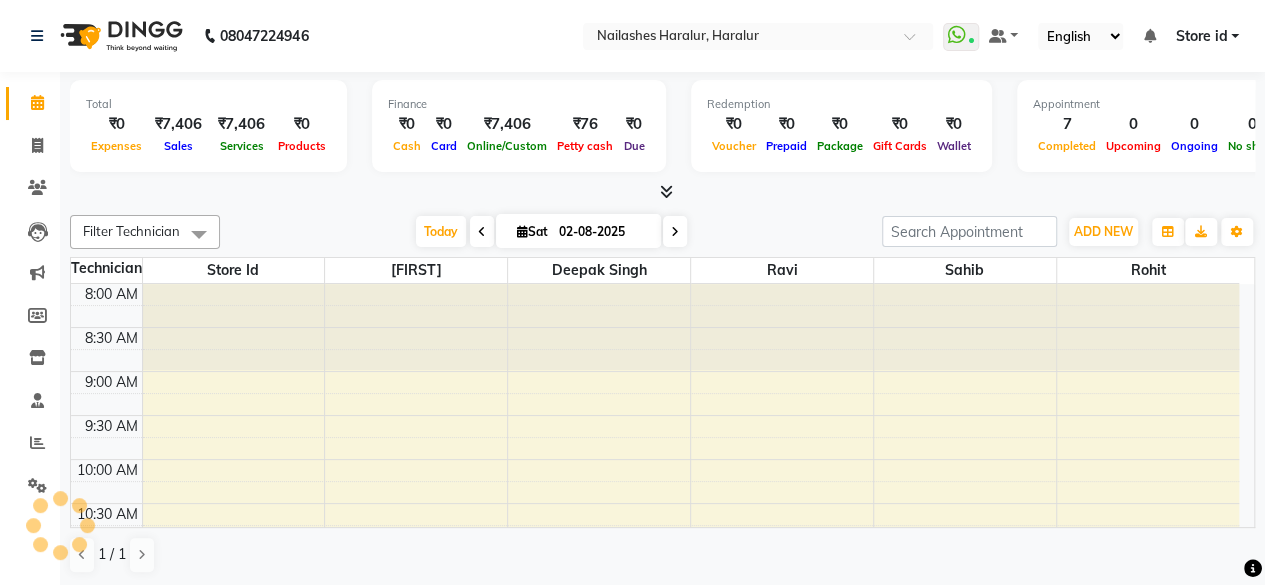 scroll, scrollTop: 0, scrollLeft: 0, axis: both 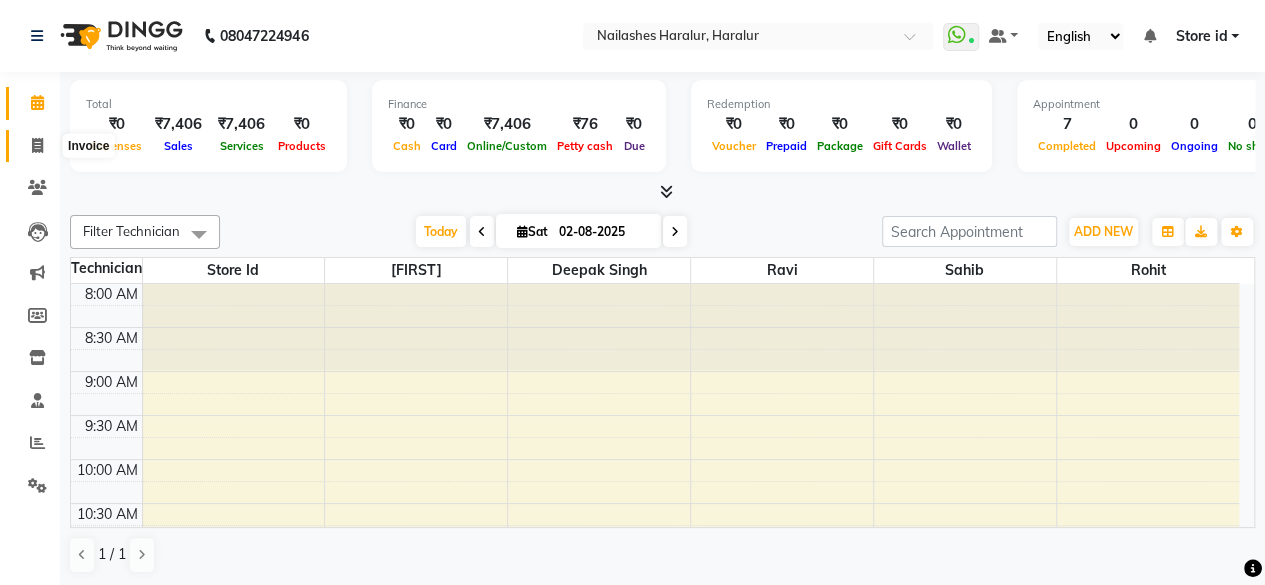 click 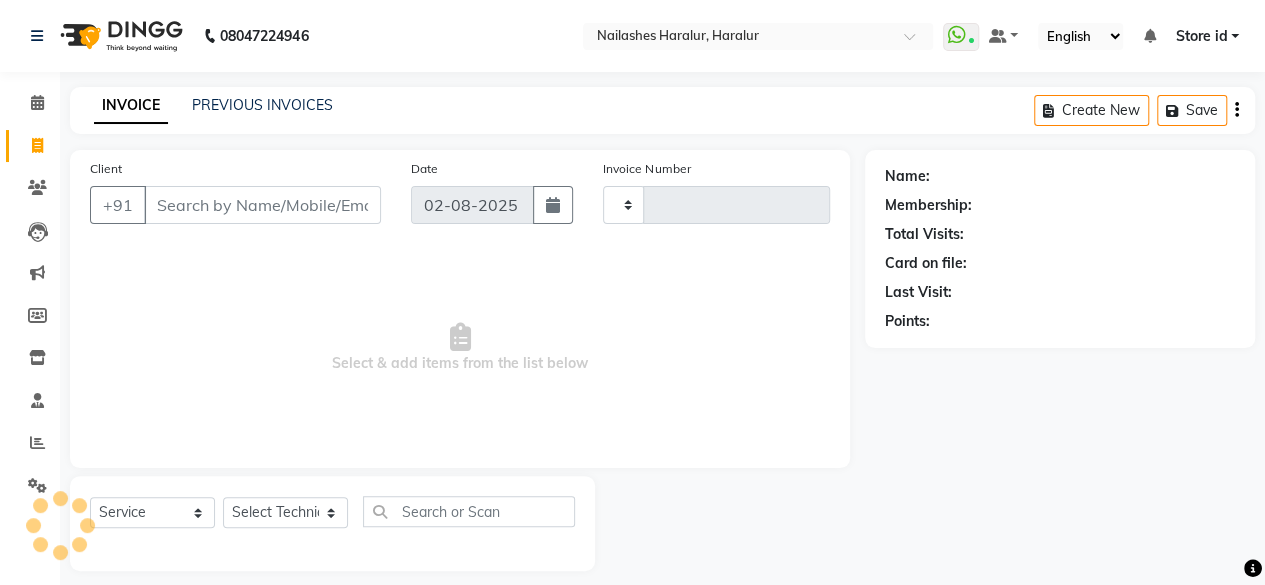 type on "0280" 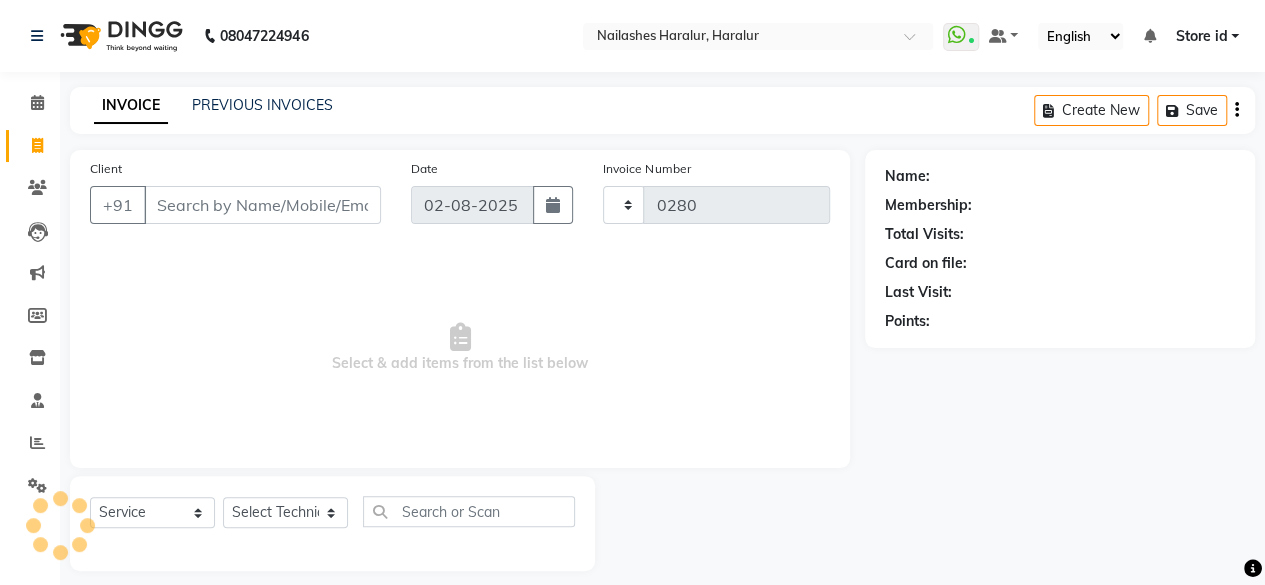 select on "8259" 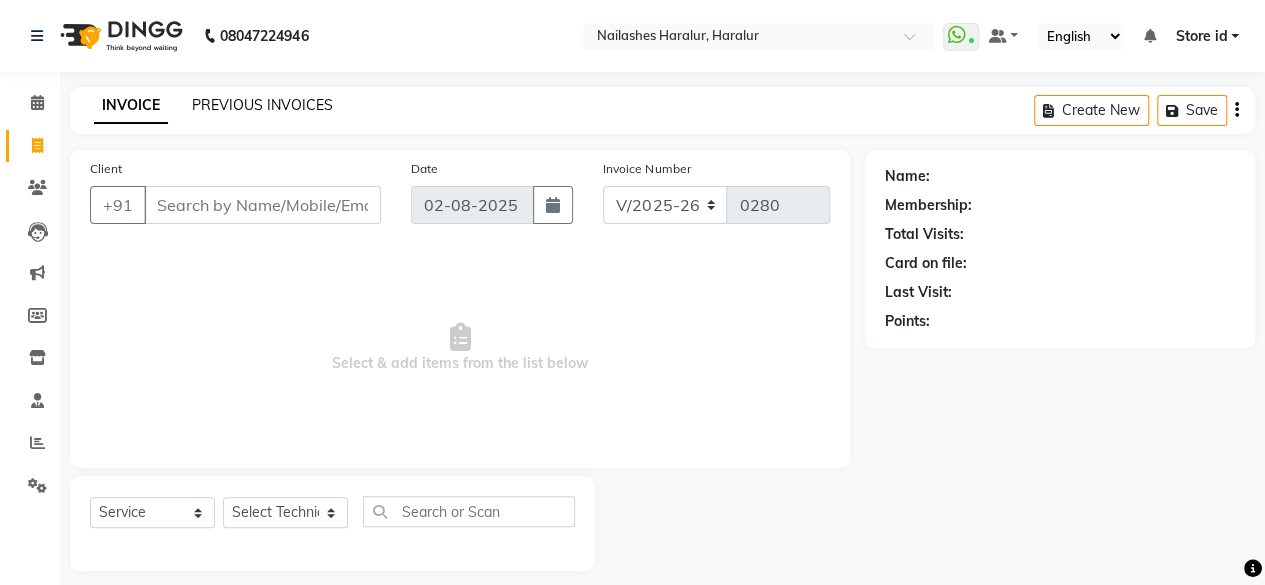 click on "PREVIOUS INVOICES" 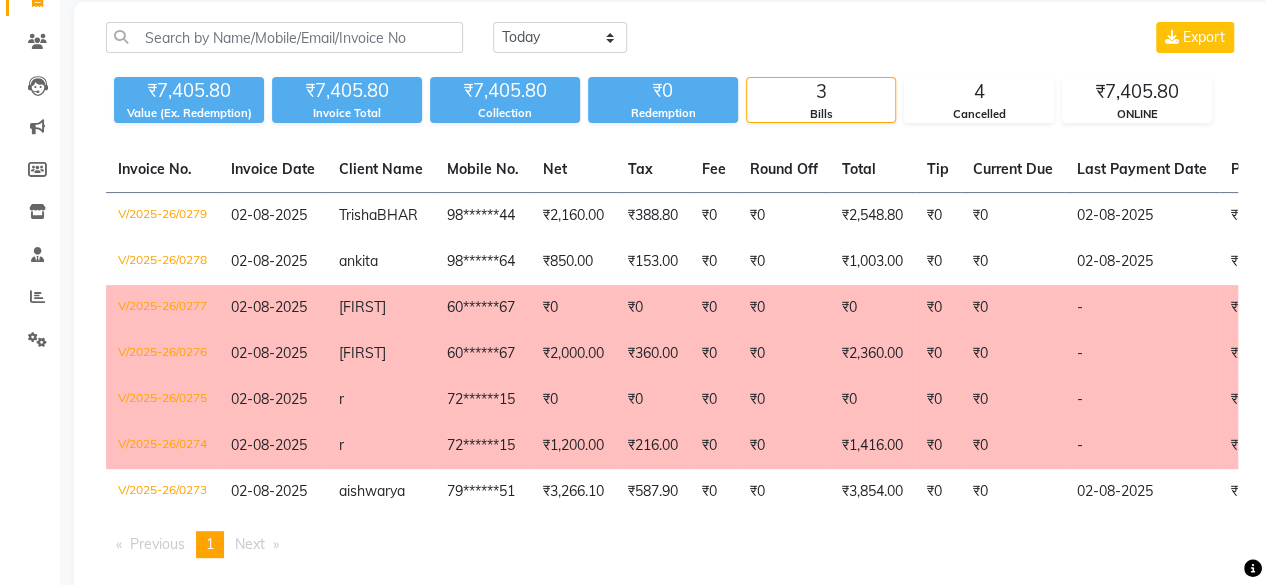 scroll, scrollTop: 138, scrollLeft: 0, axis: vertical 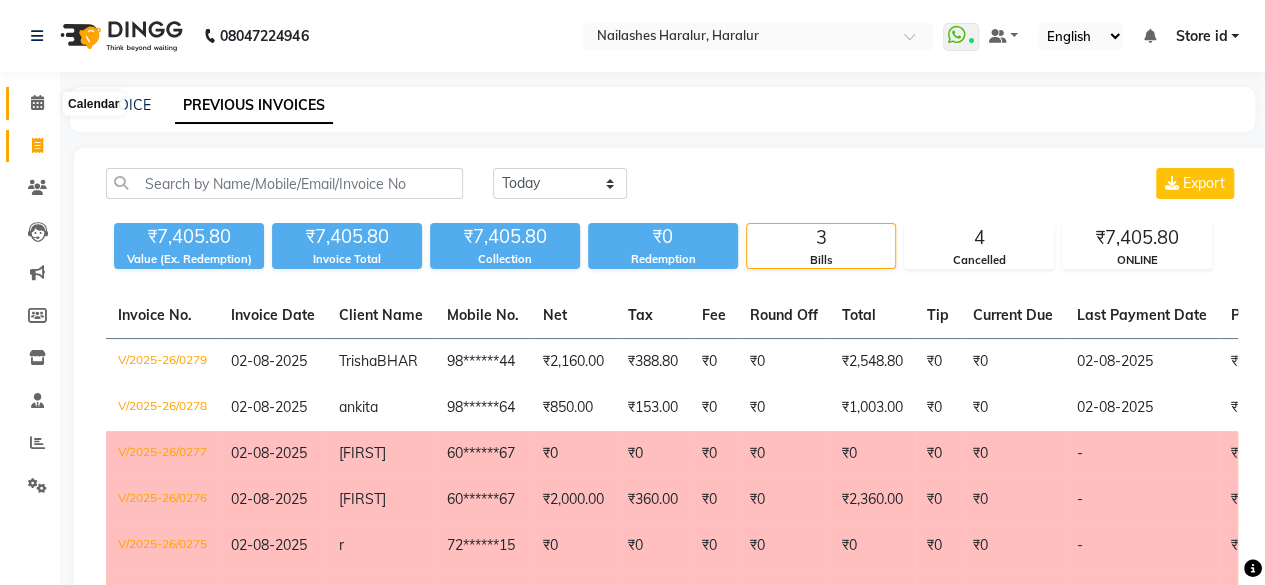 click 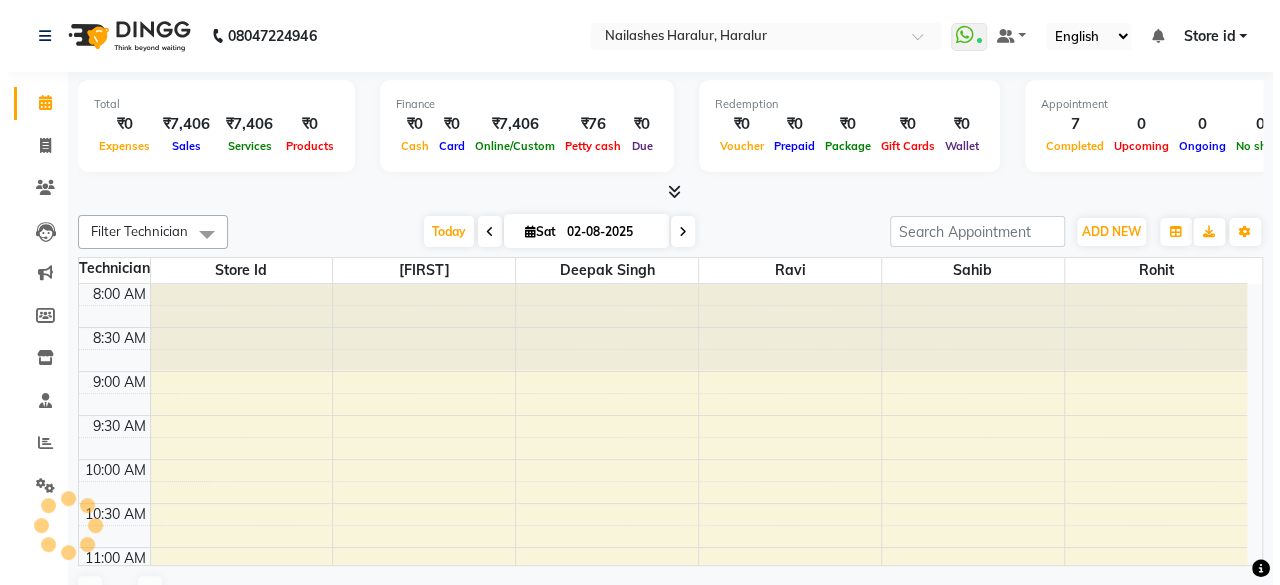 scroll, scrollTop: 0, scrollLeft: 0, axis: both 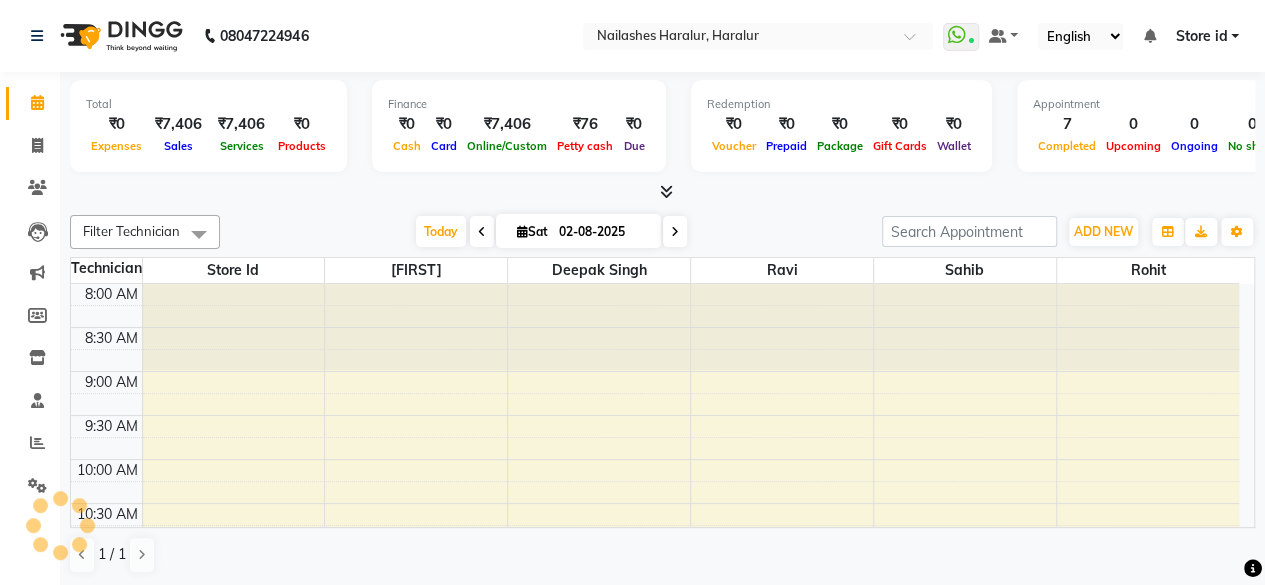 click on "Store id" at bounding box center [1201, 36] 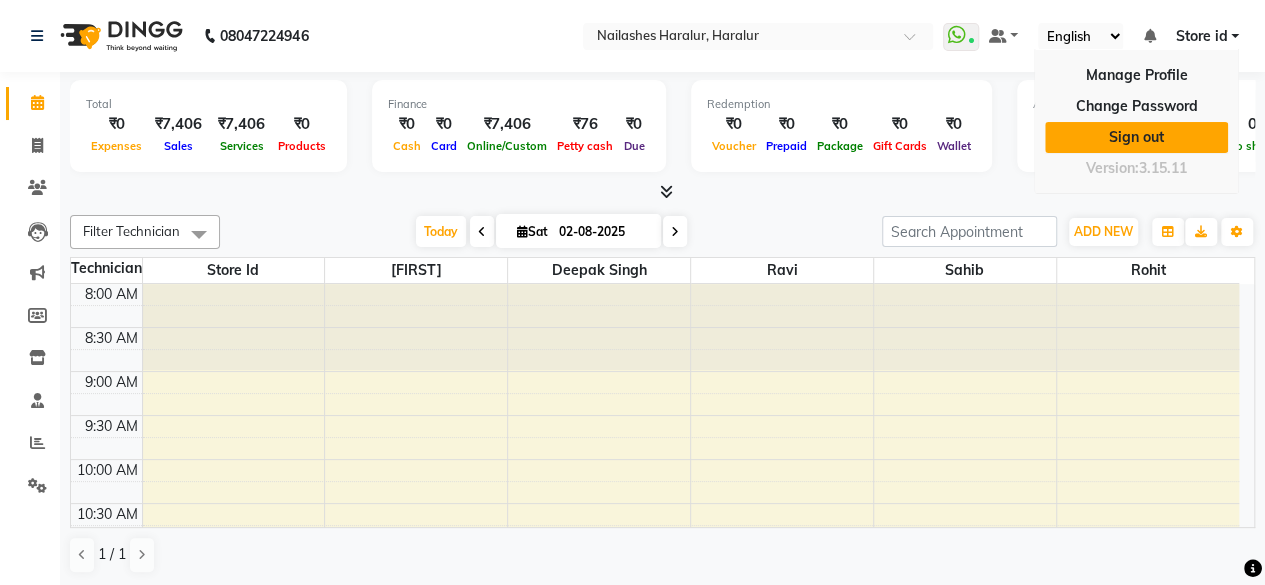 click on "Sign out" at bounding box center (1136, 137) 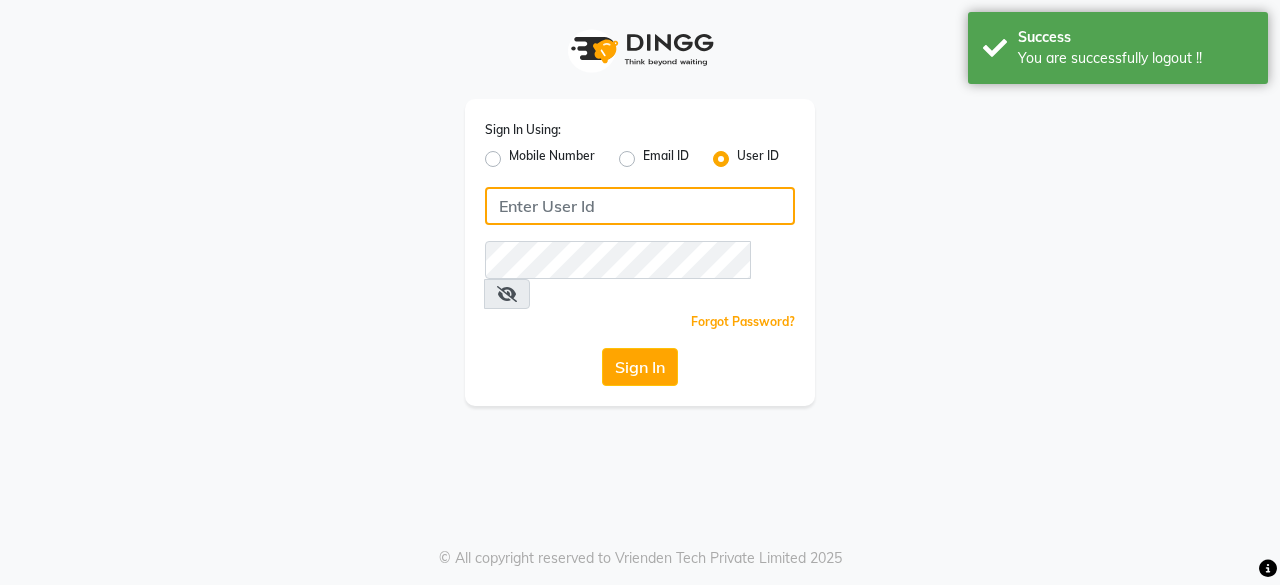 type on "8861319303" 